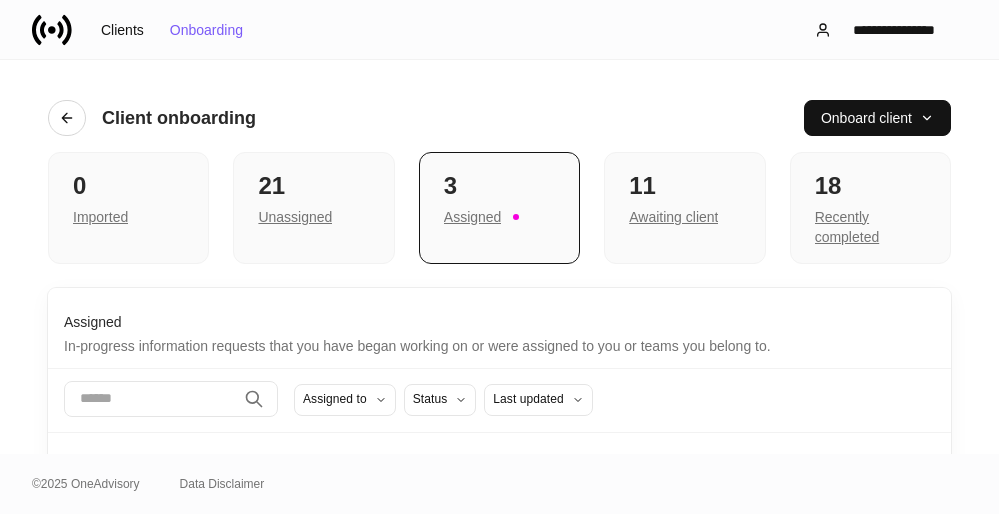 scroll, scrollTop: 0, scrollLeft: 0, axis: both 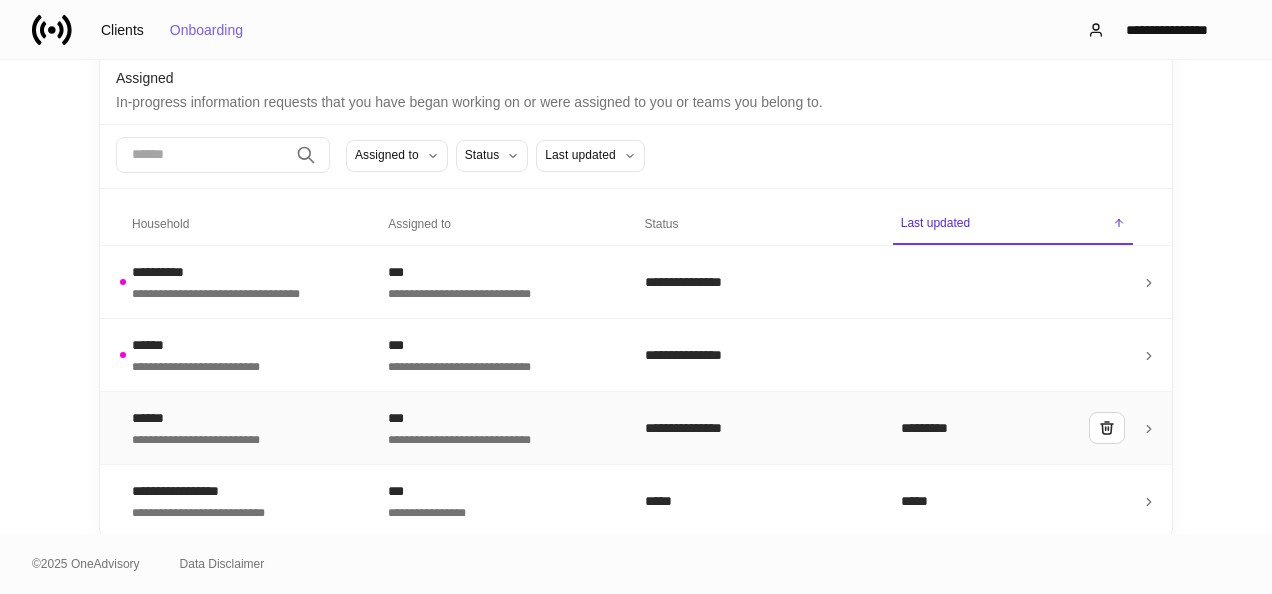 click on "***" at bounding box center [500, 418] 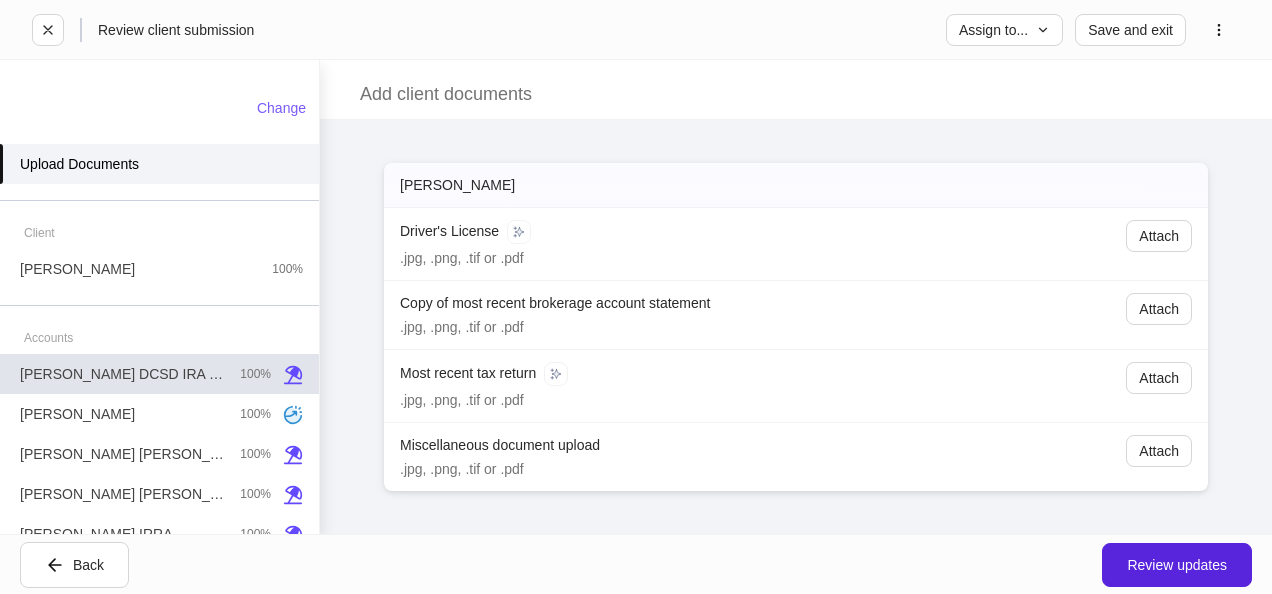 click on "[PERSON_NAME] DCSD IRA FBO [PERSON_NAME]" at bounding box center [122, 374] 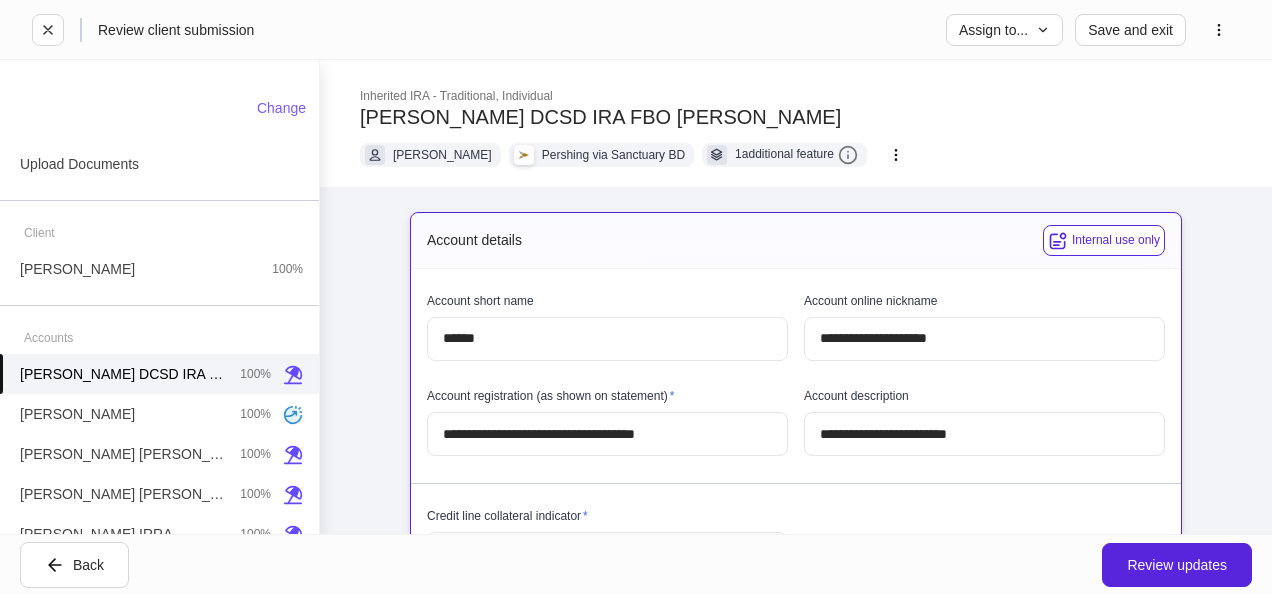 type on "**********" 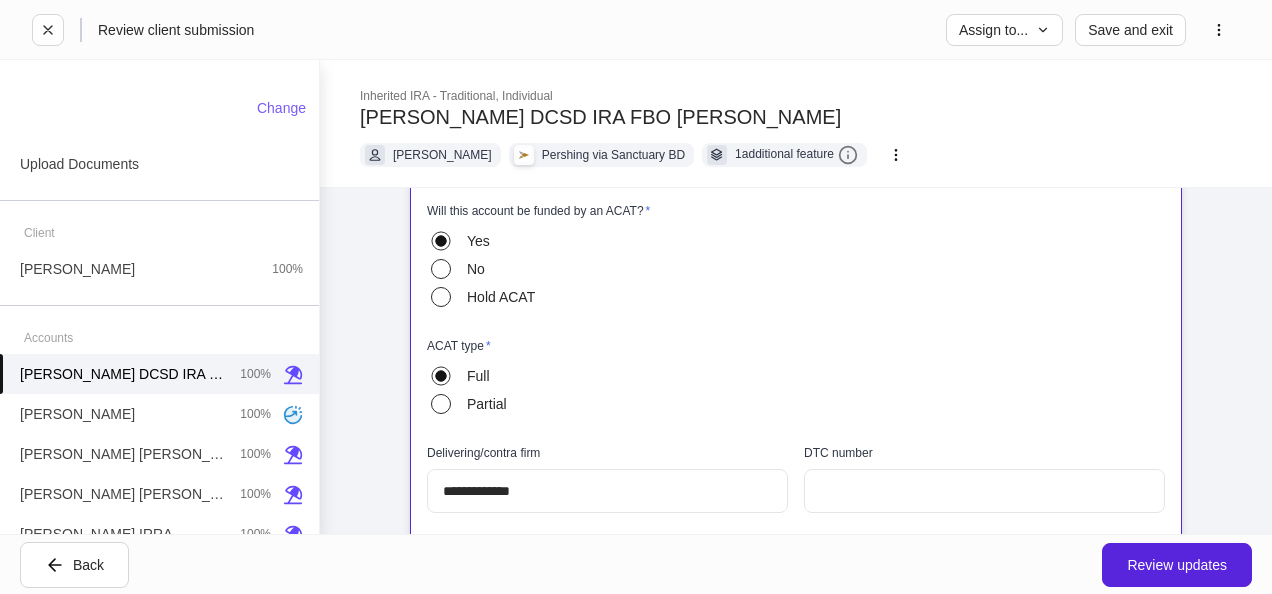 scroll, scrollTop: 600, scrollLeft: 0, axis: vertical 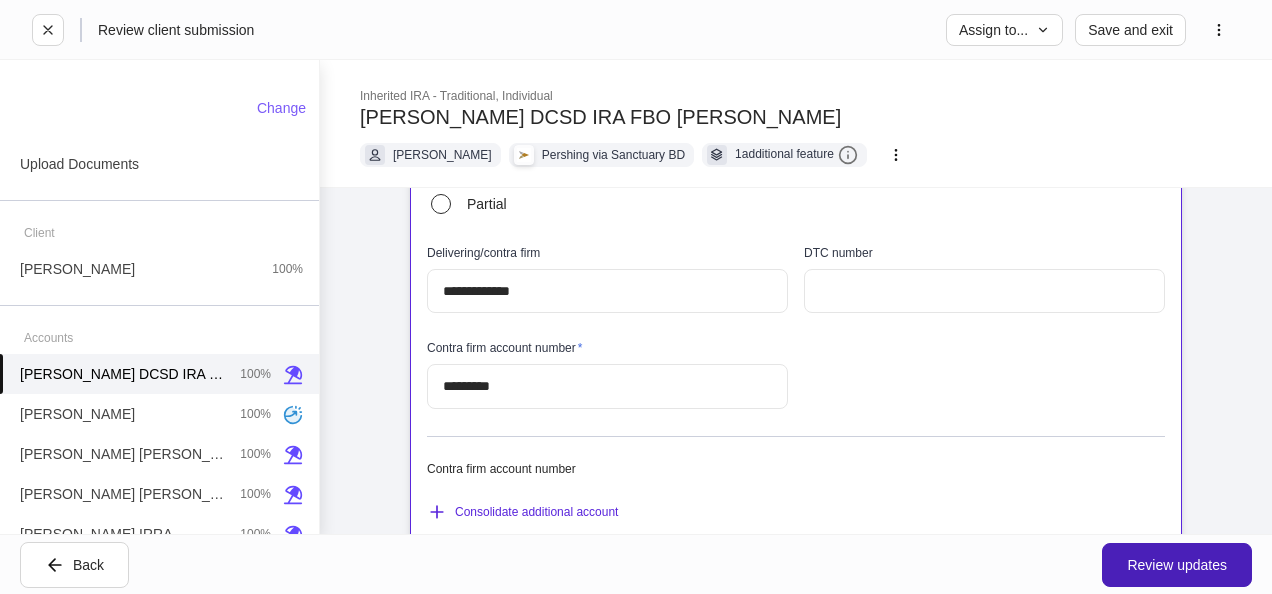 click on "Review updates" at bounding box center (1177, 565) 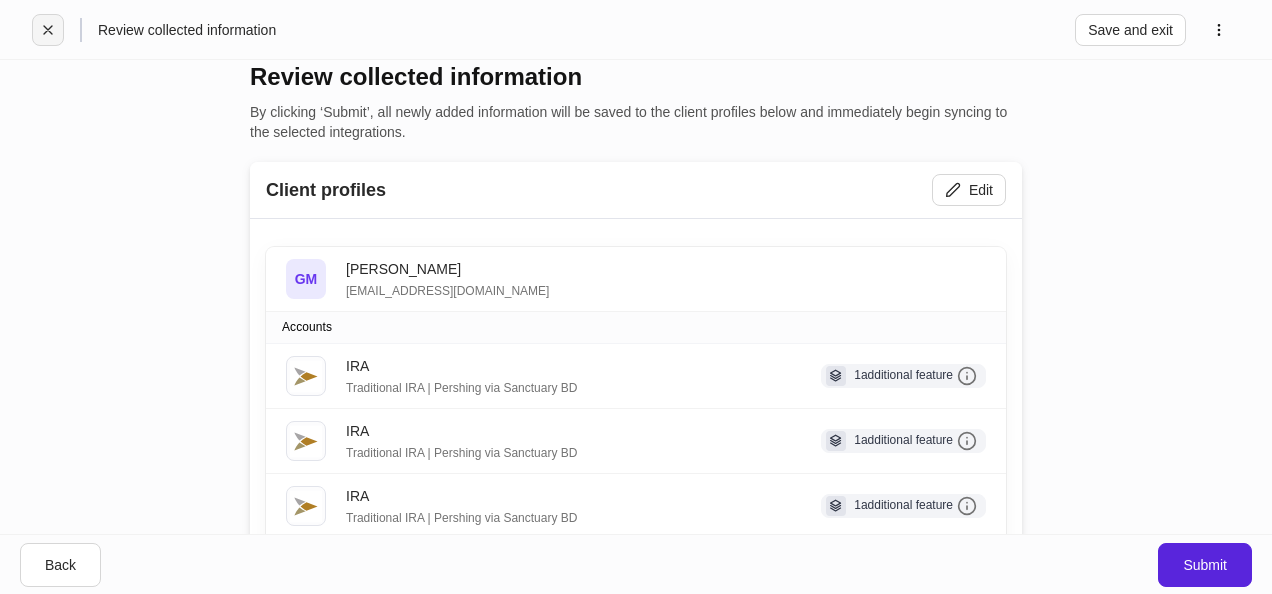 click 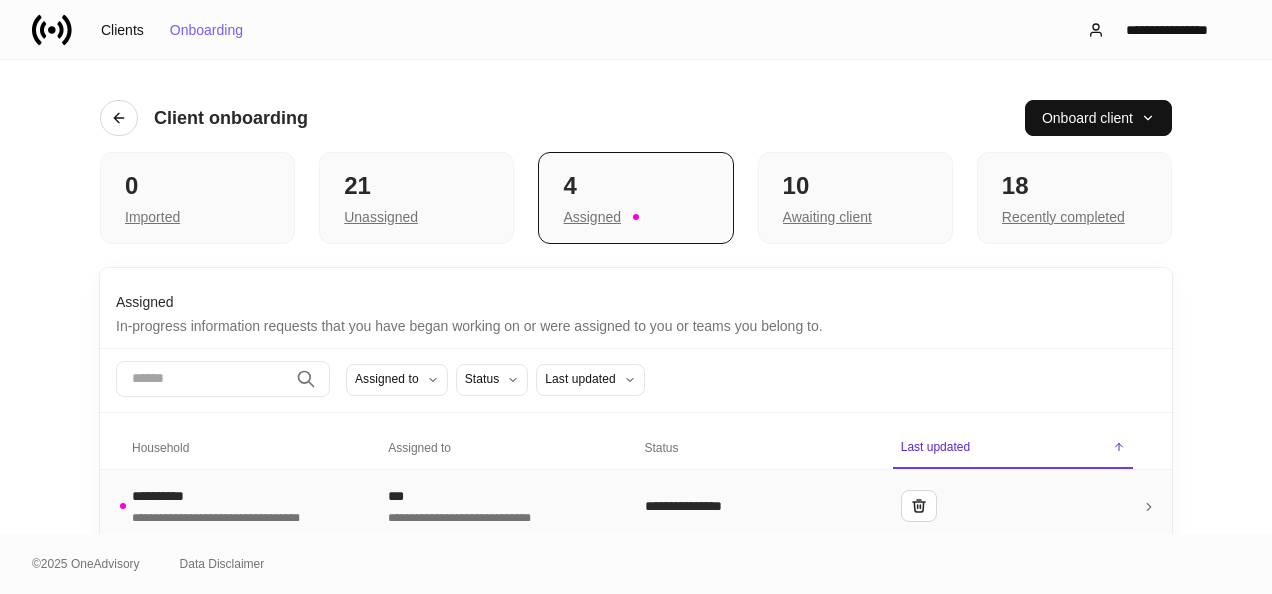 scroll, scrollTop: 200, scrollLeft: 0, axis: vertical 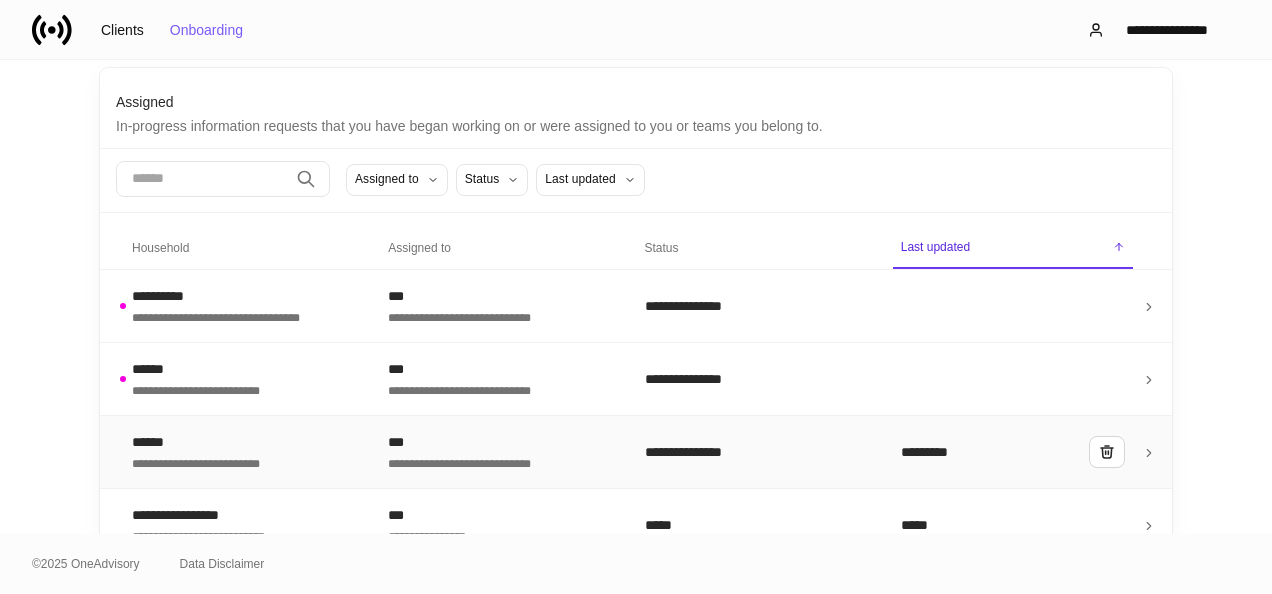 click on "**********" at bounding box center [500, 462] 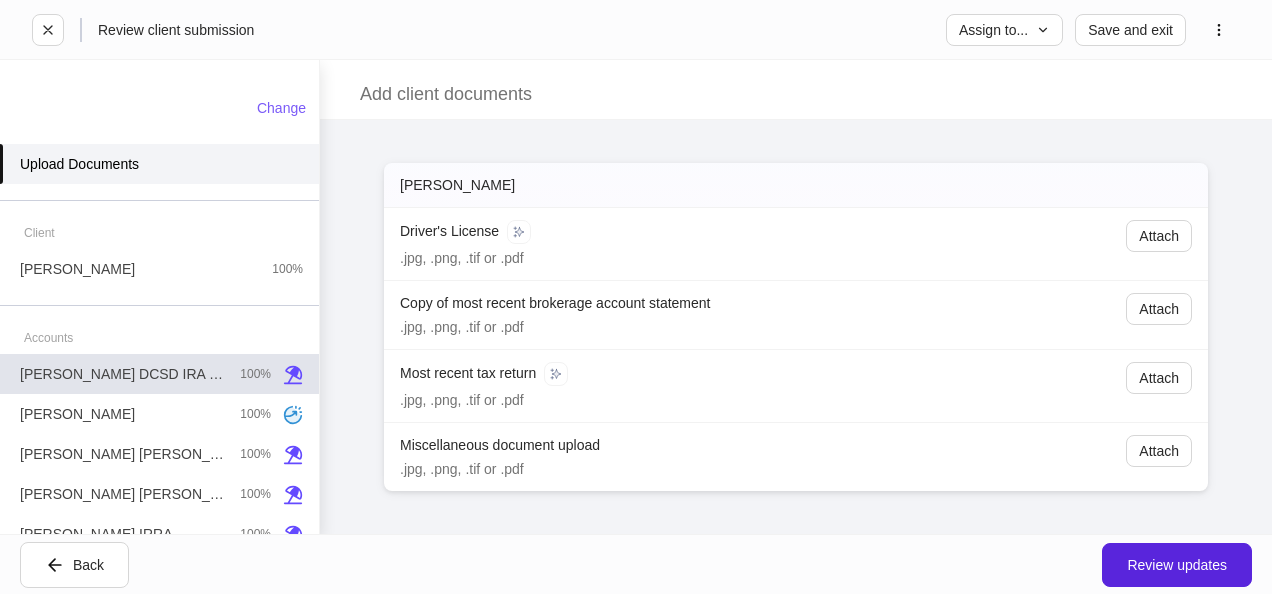click on "[PERSON_NAME] DCSD IRA FBO [PERSON_NAME]" at bounding box center [122, 374] 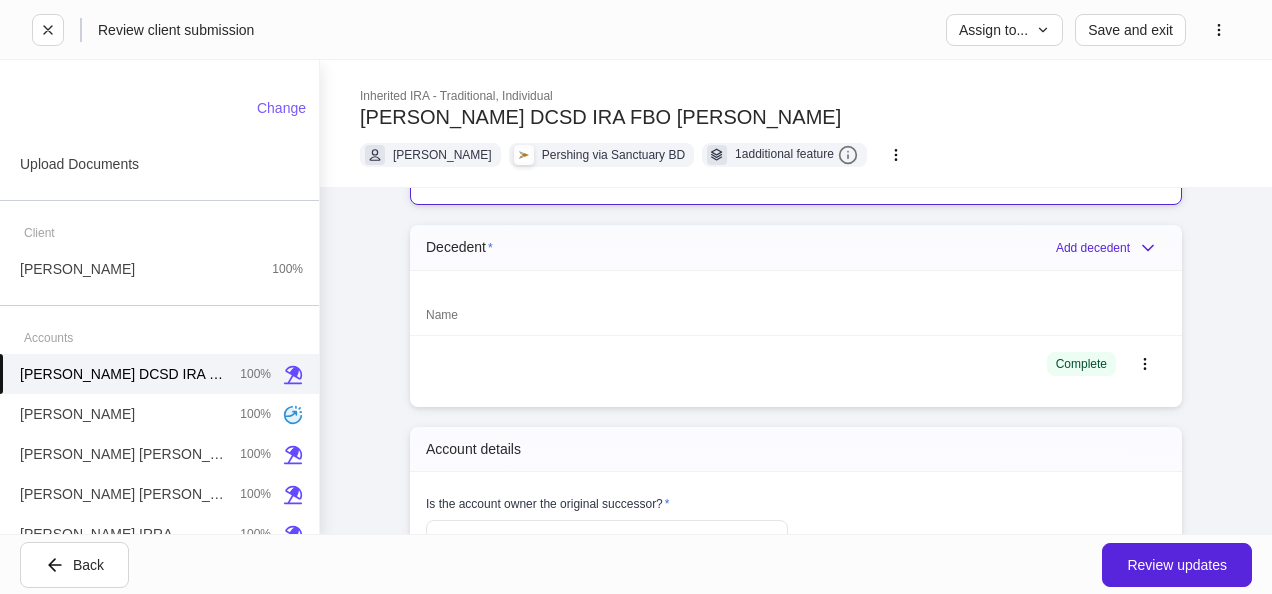 scroll, scrollTop: 2000, scrollLeft: 0, axis: vertical 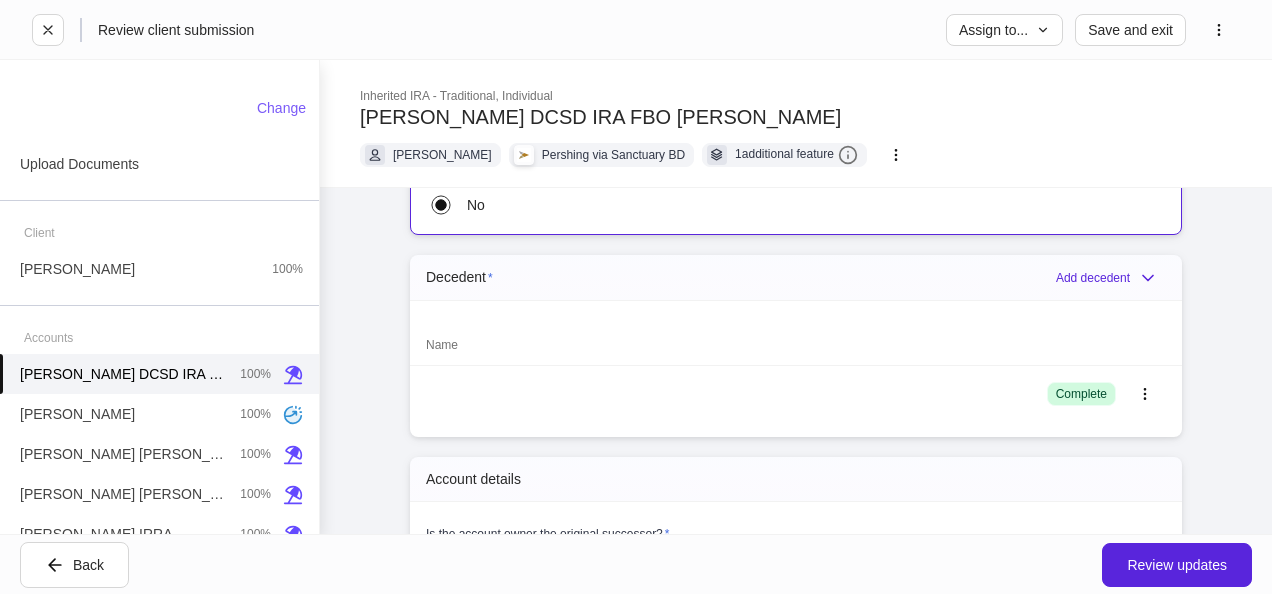 click on "Complete" at bounding box center (1081, 394) 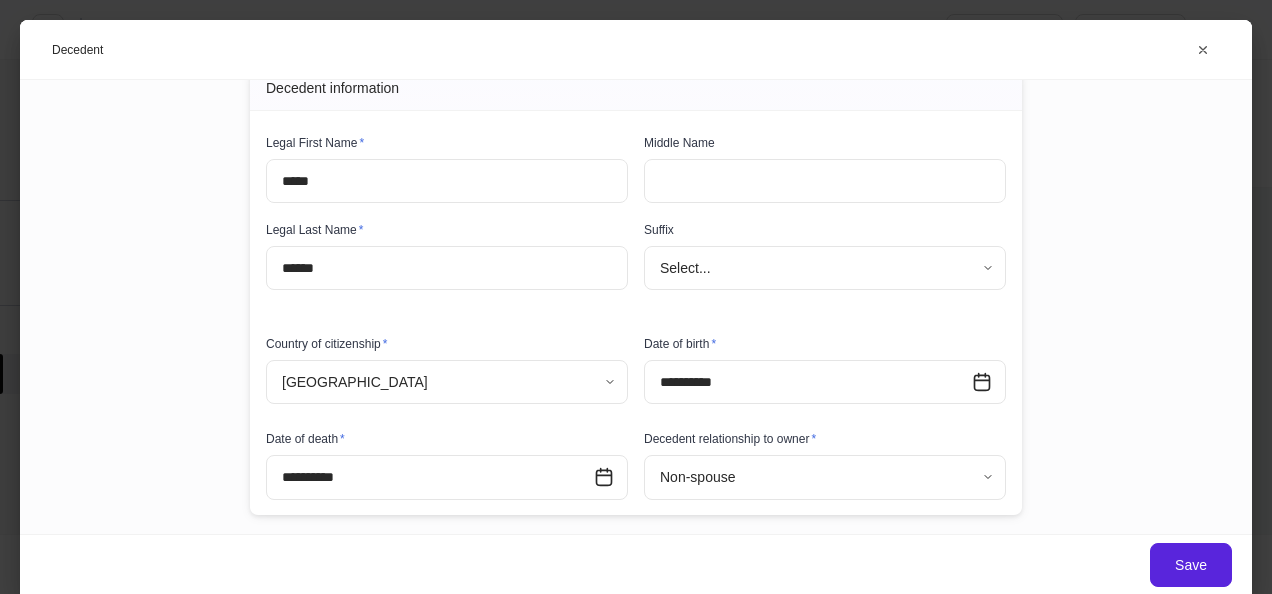 scroll, scrollTop: 0, scrollLeft: 0, axis: both 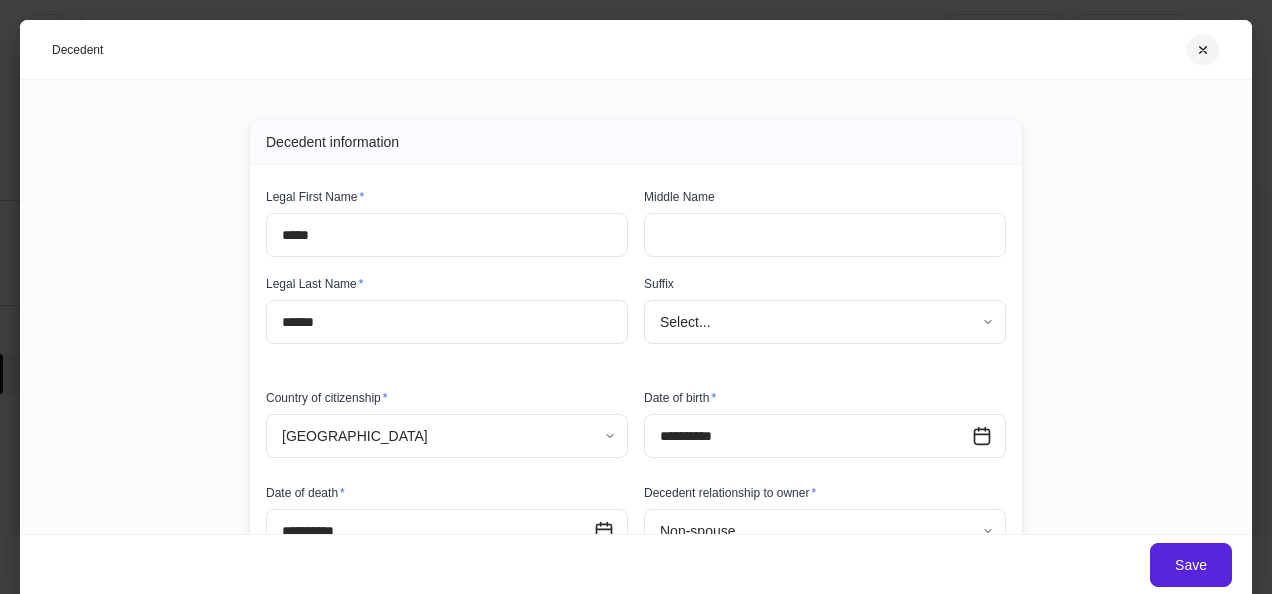 click at bounding box center [1203, 50] 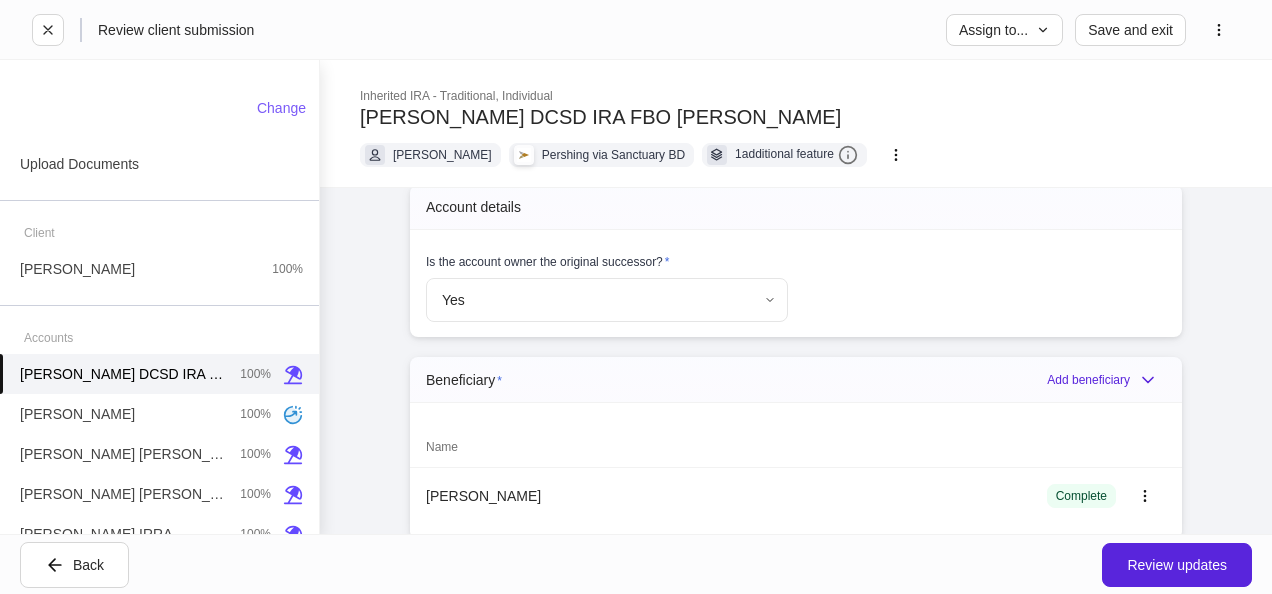scroll, scrollTop: 2300, scrollLeft: 0, axis: vertical 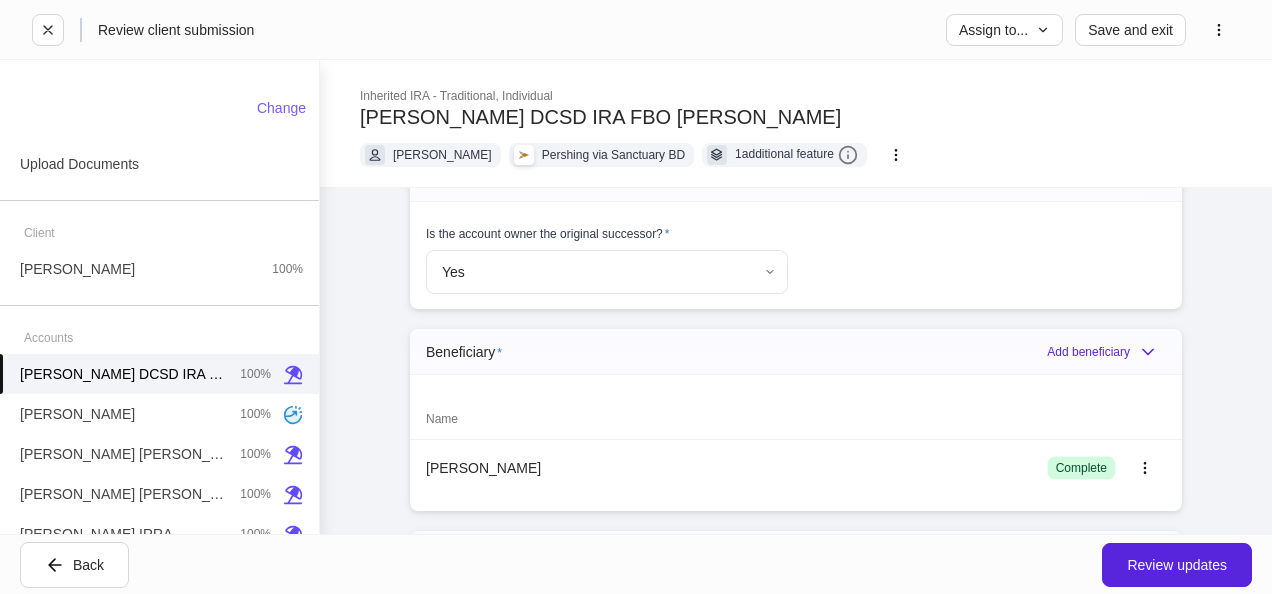 click on "Complete" at bounding box center [1081, 468] 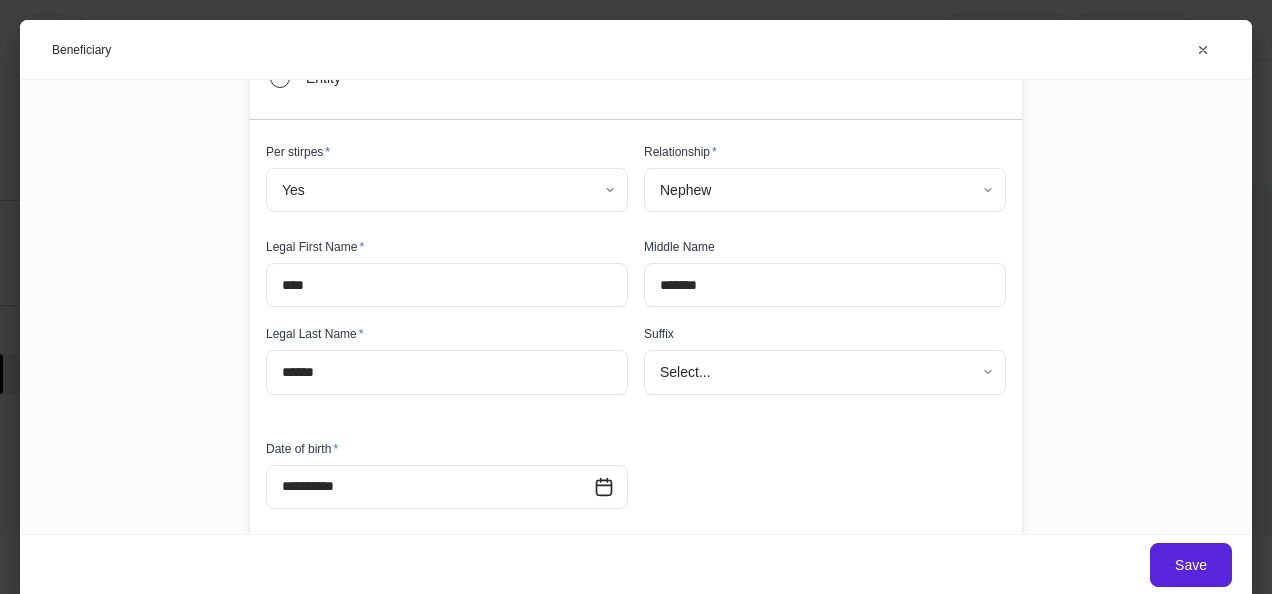 scroll, scrollTop: 460, scrollLeft: 0, axis: vertical 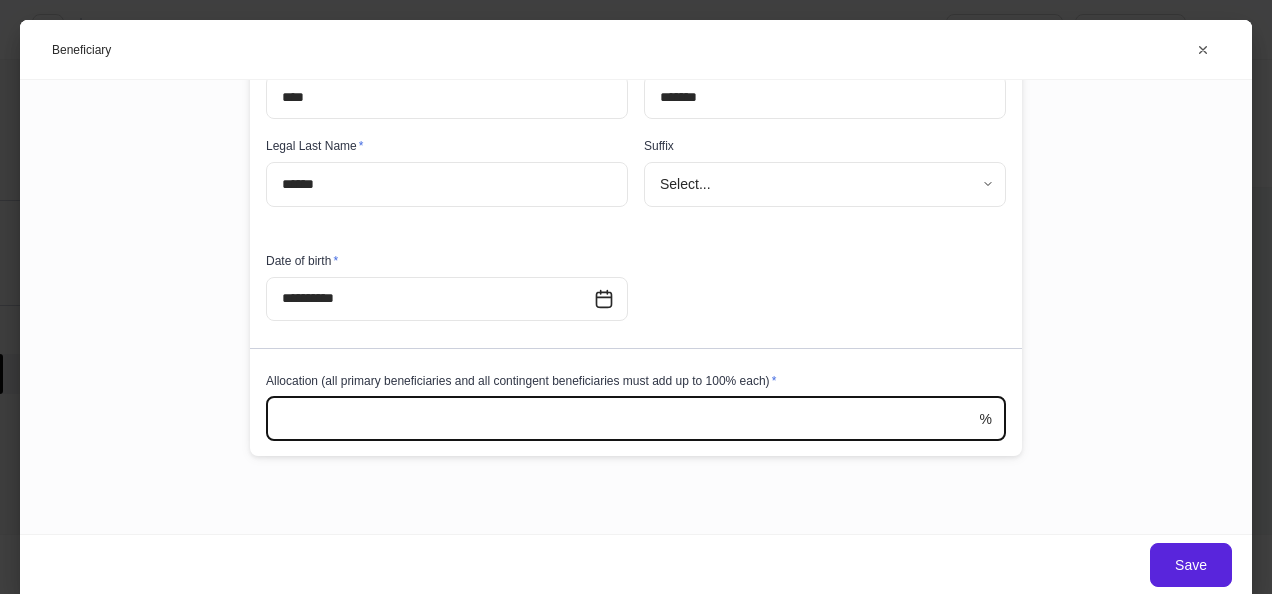 click on "**********" at bounding box center [636, 78] 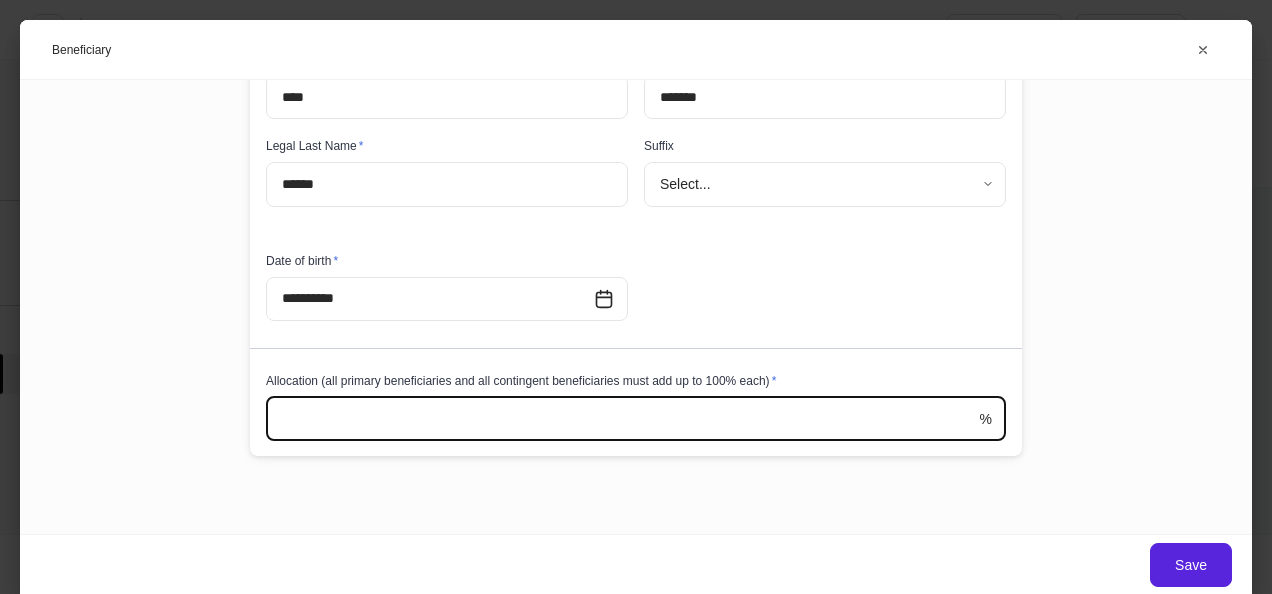 type on "***" 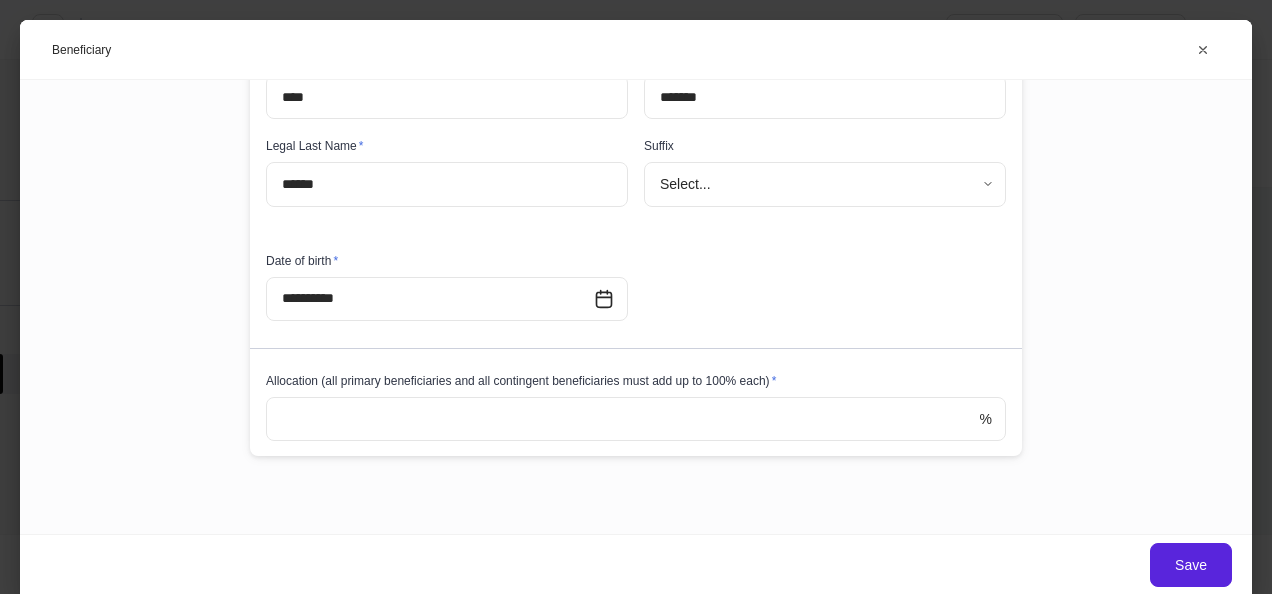 click on "**********" at bounding box center (636, 78) 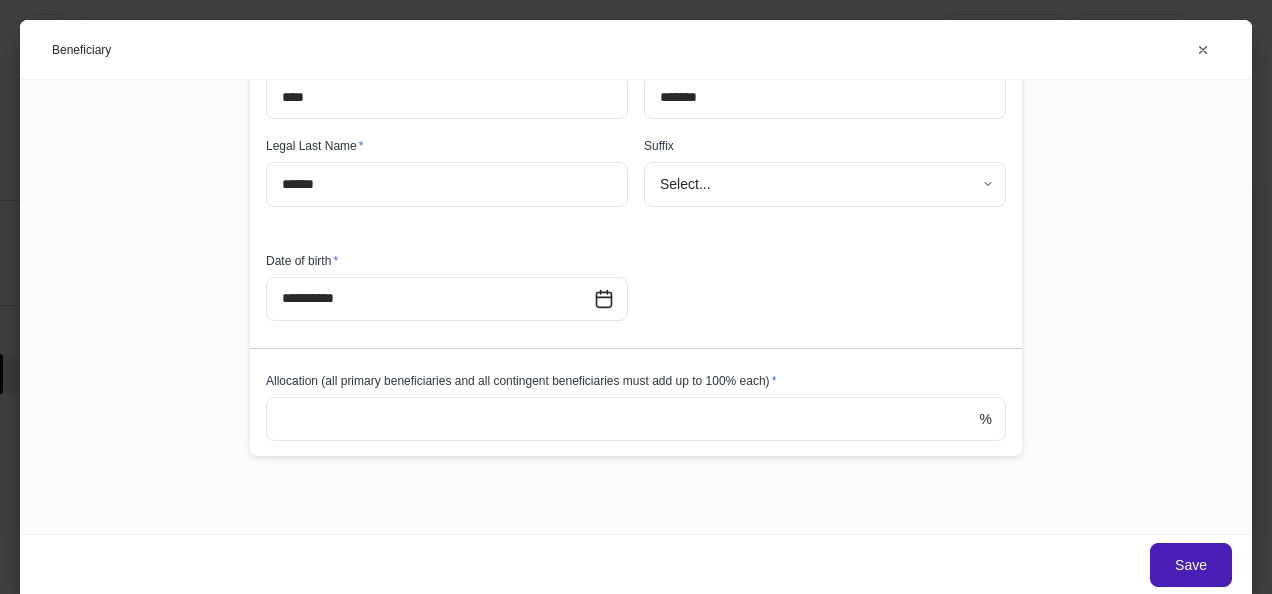 click on "Save" at bounding box center [1191, 565] 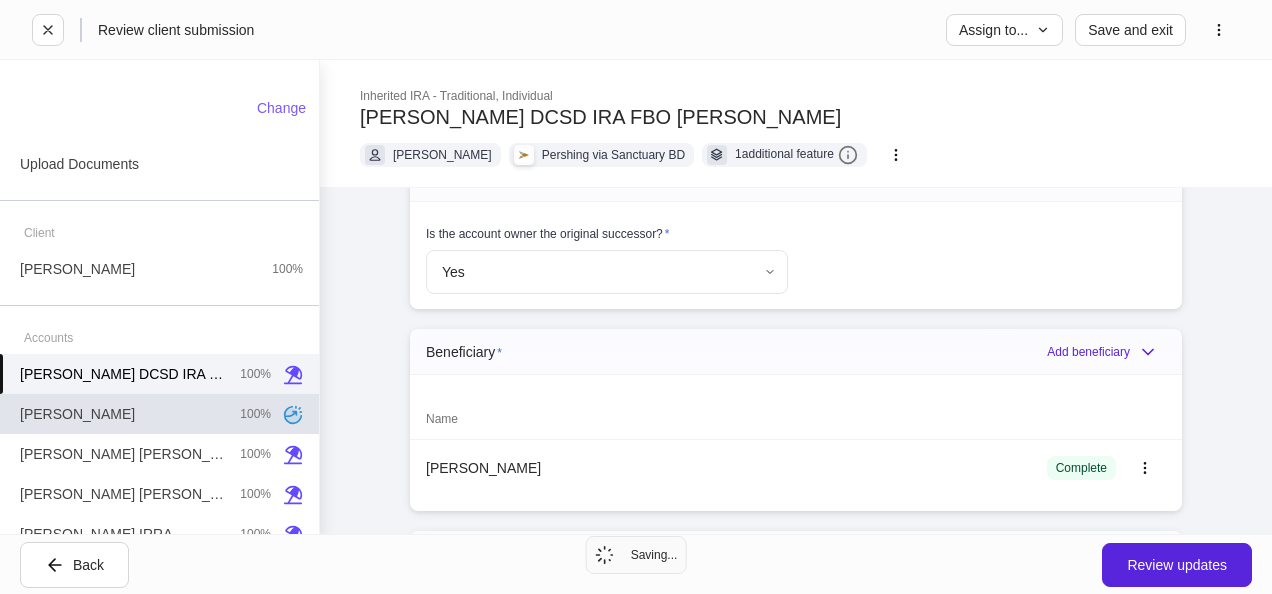 click on "[PERSON_NAME] 100%" at bounding box center (159, 414) 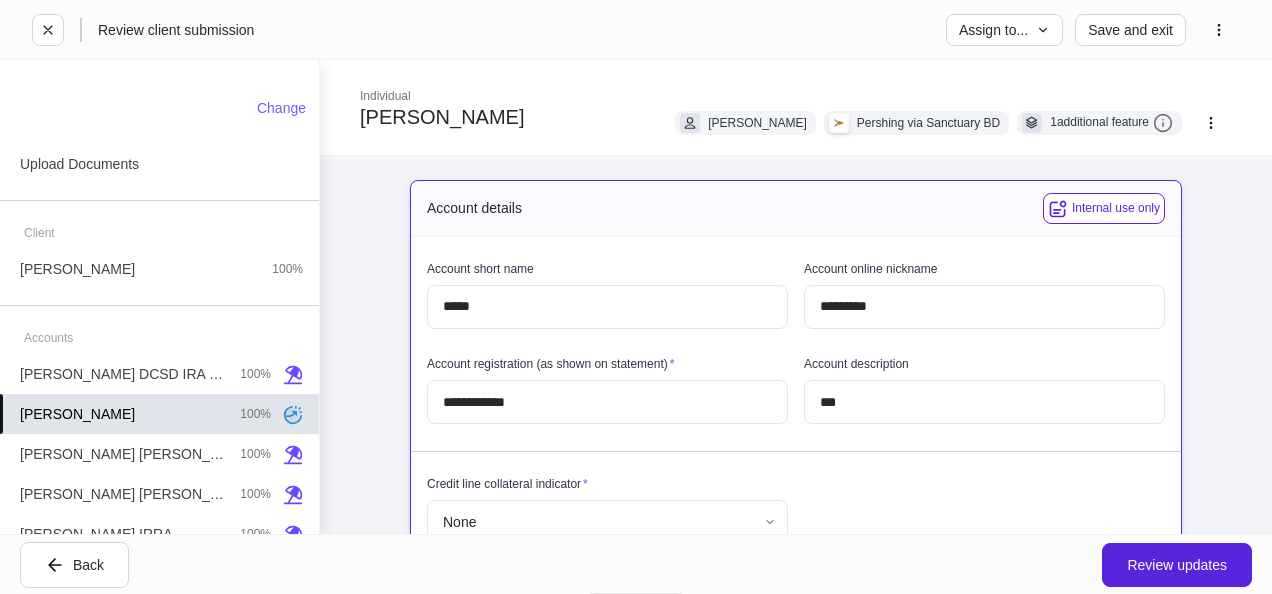 type on "**********" 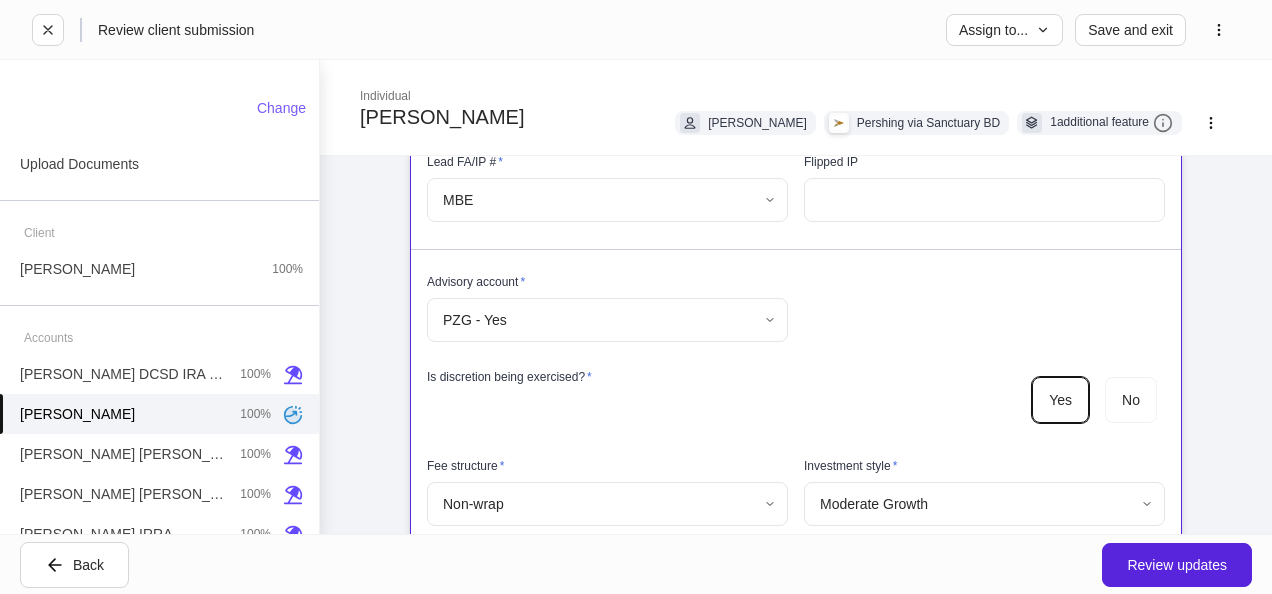 scroll, scrollTop: 822, scrollLeft: 0, axis: vertical 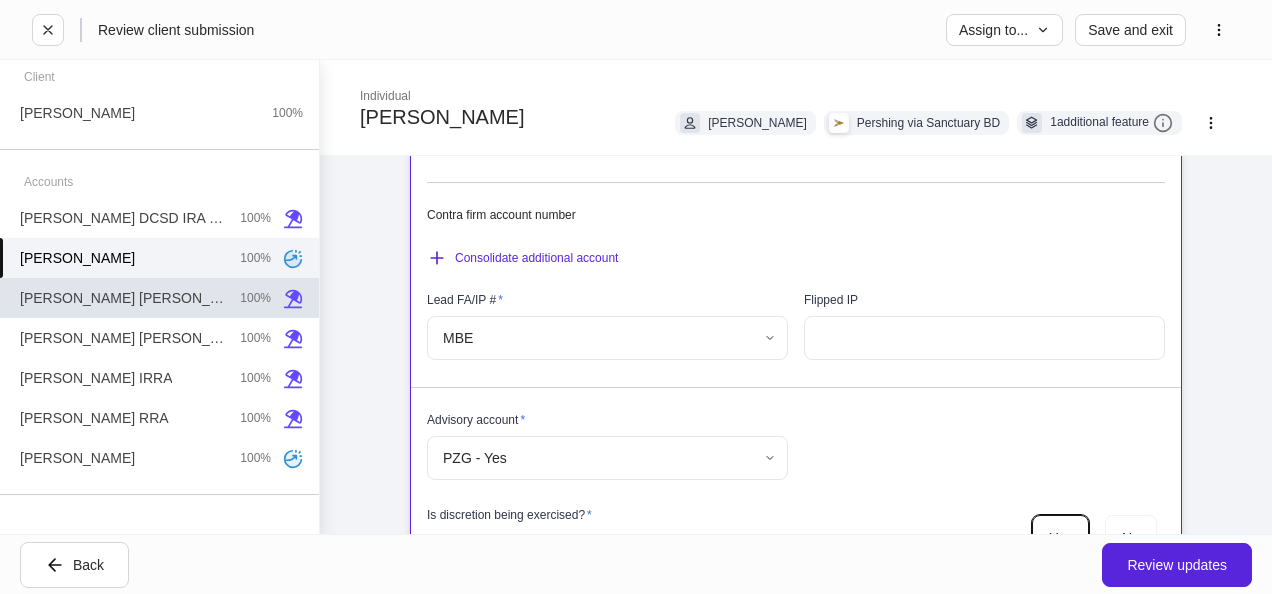 click on "[PERSON_NAME] IRA 100%" at bounding box center [159, 298] 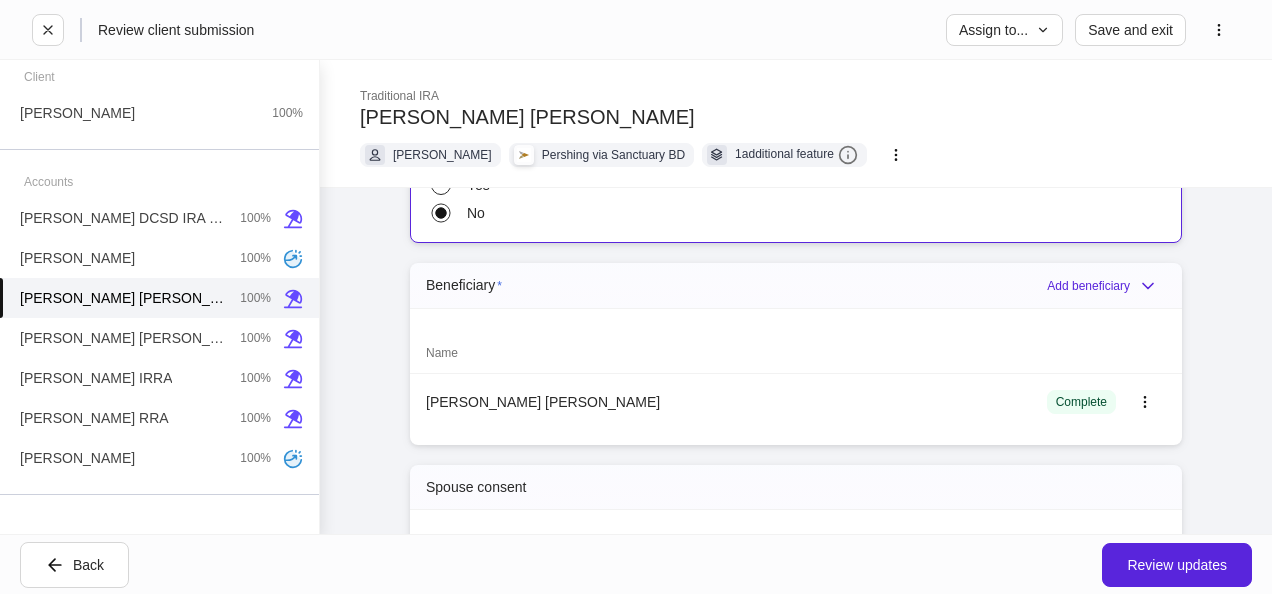 scroll, scrollTop: 1948, scrollLeft: 0, axis: vertical 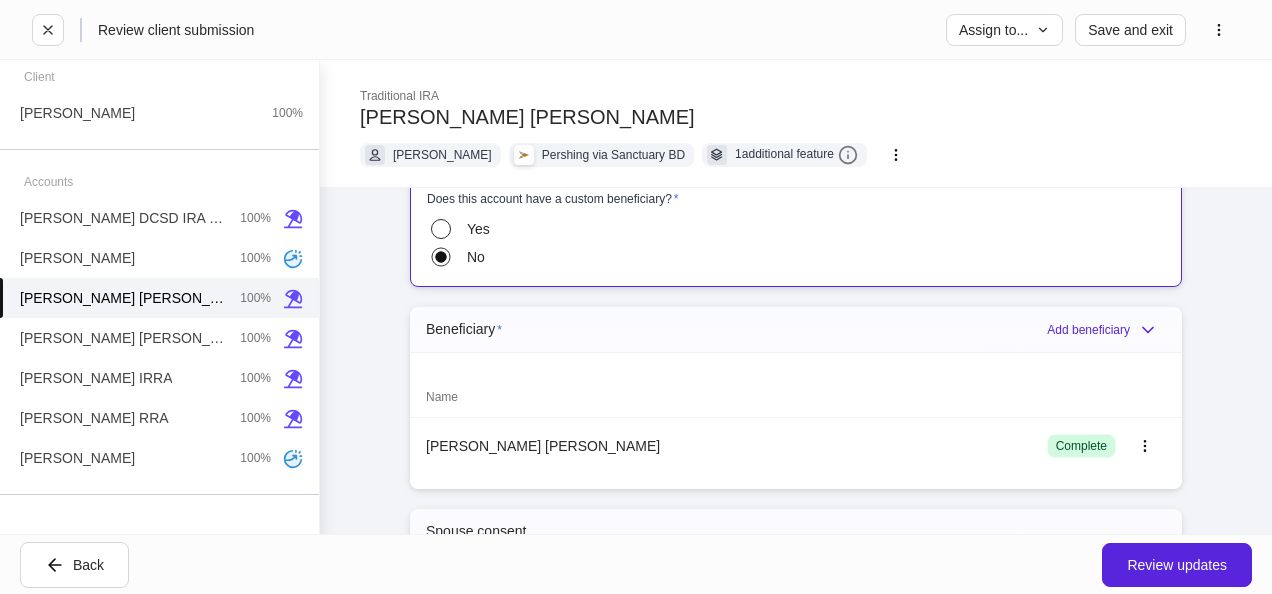 click on "Complete" at bounding box center [1081, 446] 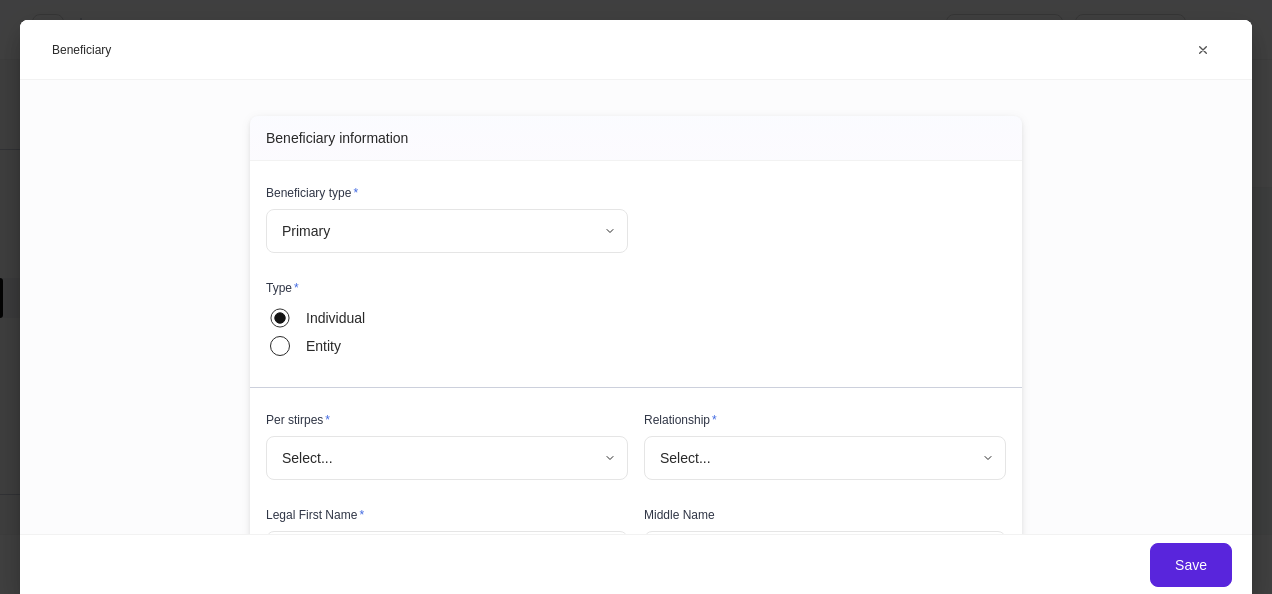 scroll, scrollTop: 0, scrollLeft: 0, axis: both 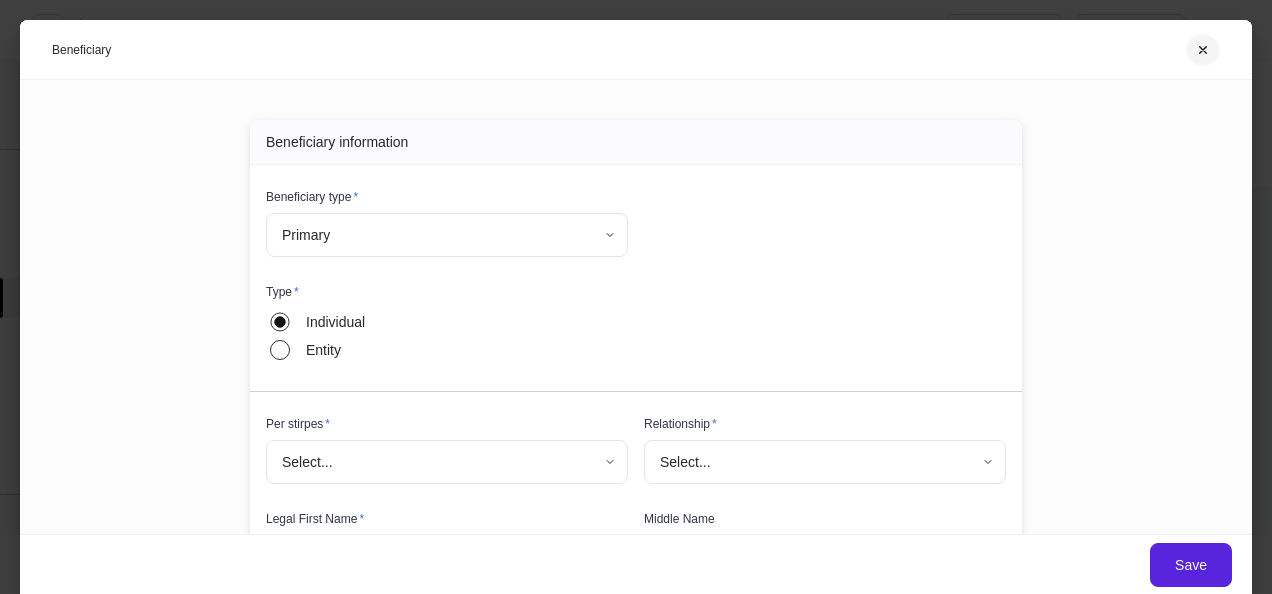 click 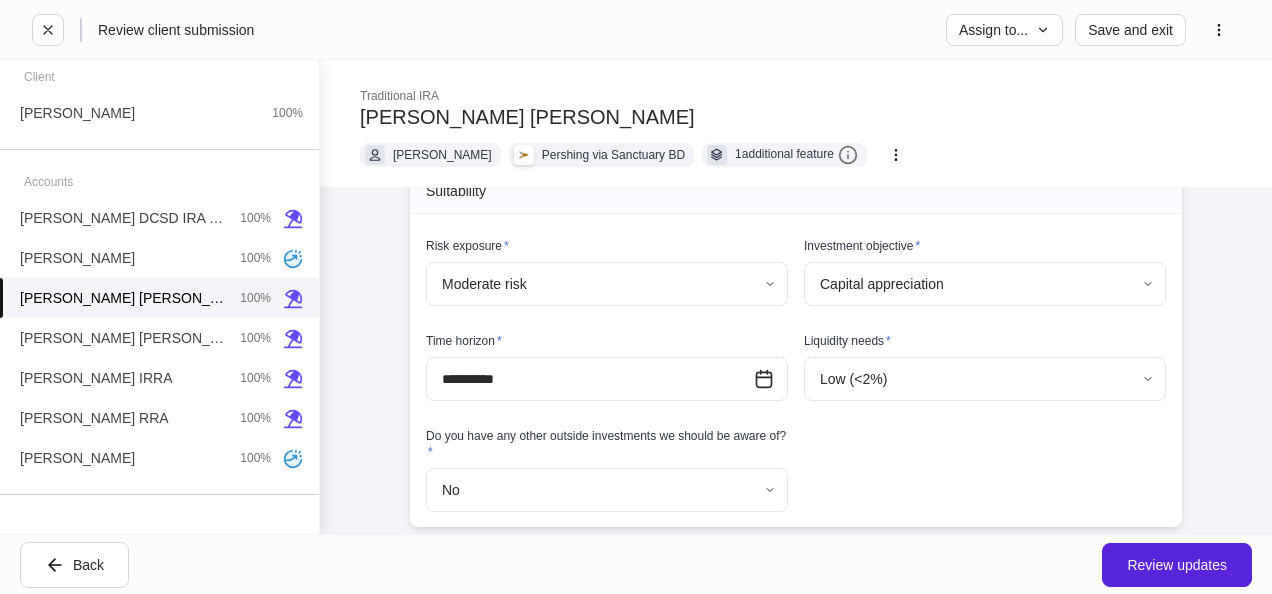scroll, scrollTop: 2581, scrollLeft: 0, axis: vertical 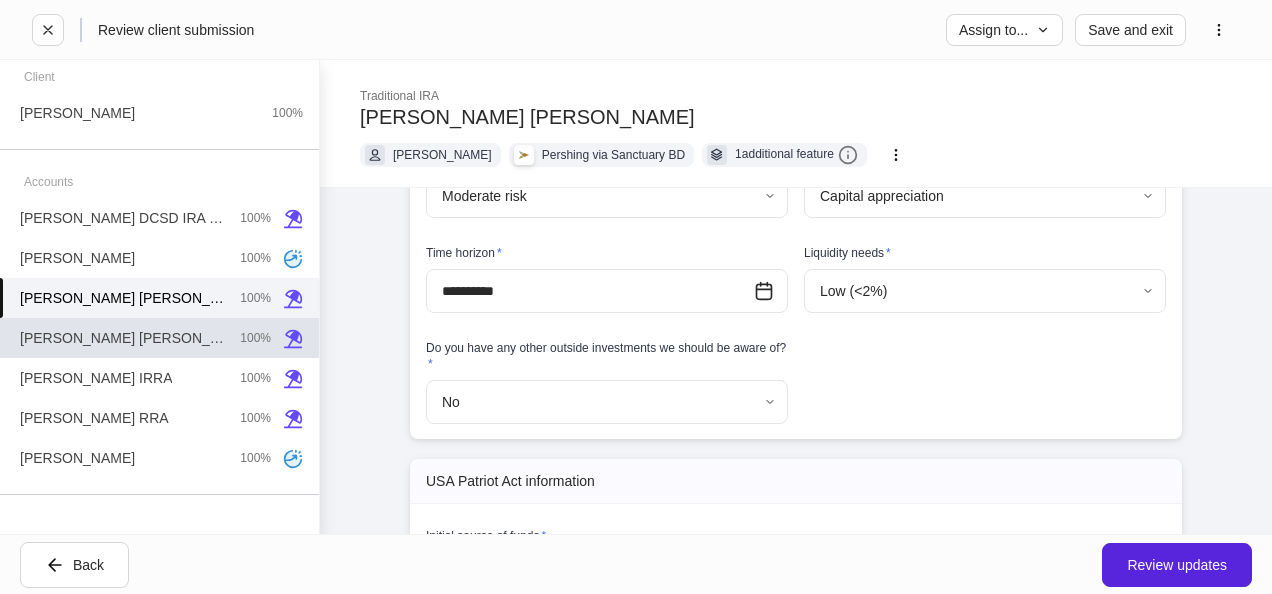 click on "[PERSON_NAME] IRA 100%" at bounding box center (159, 338) 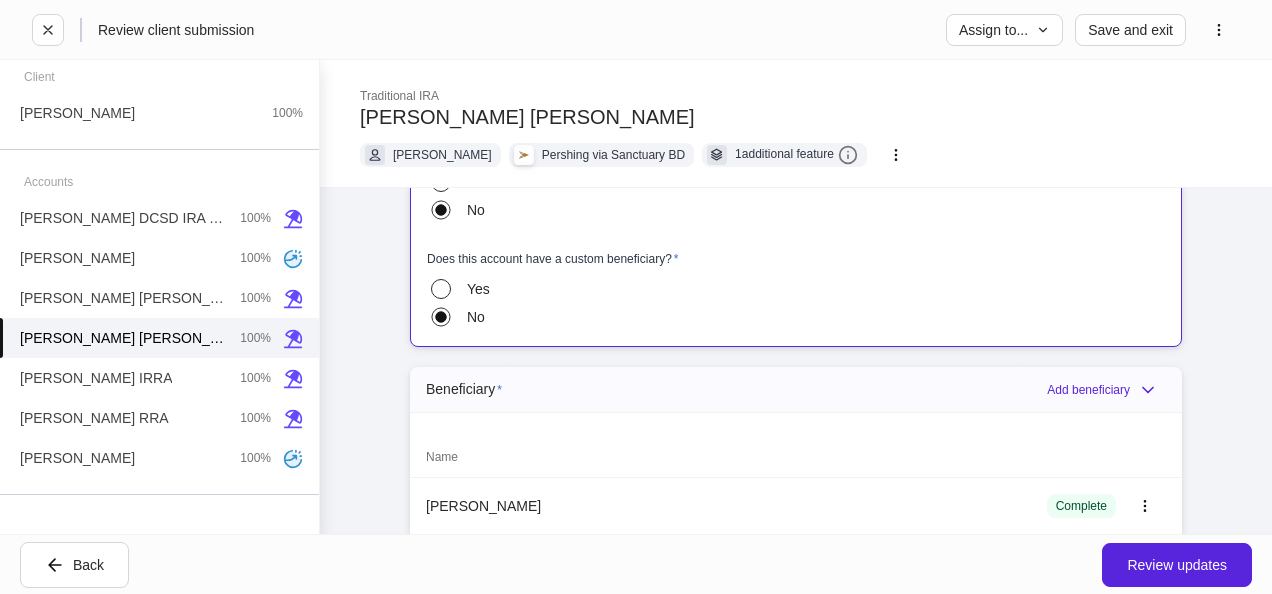 scroll, scrollTop: 1904, scrollLeft: 0, axis: vertical 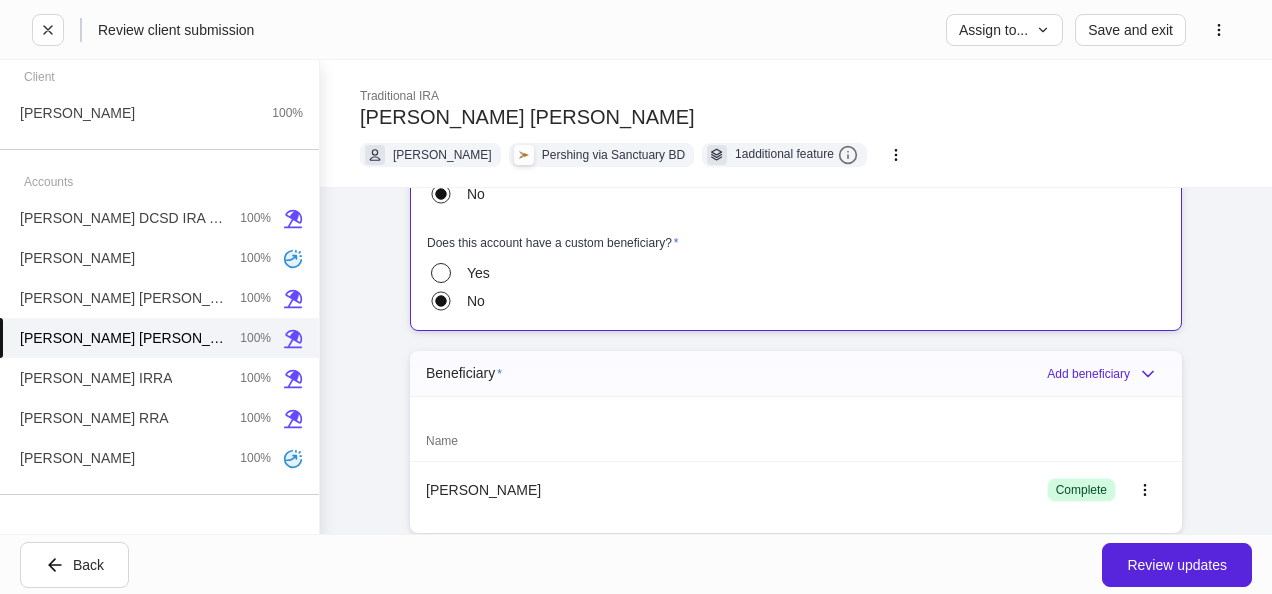 click on "Complete" at bounding box center (1081, 490) 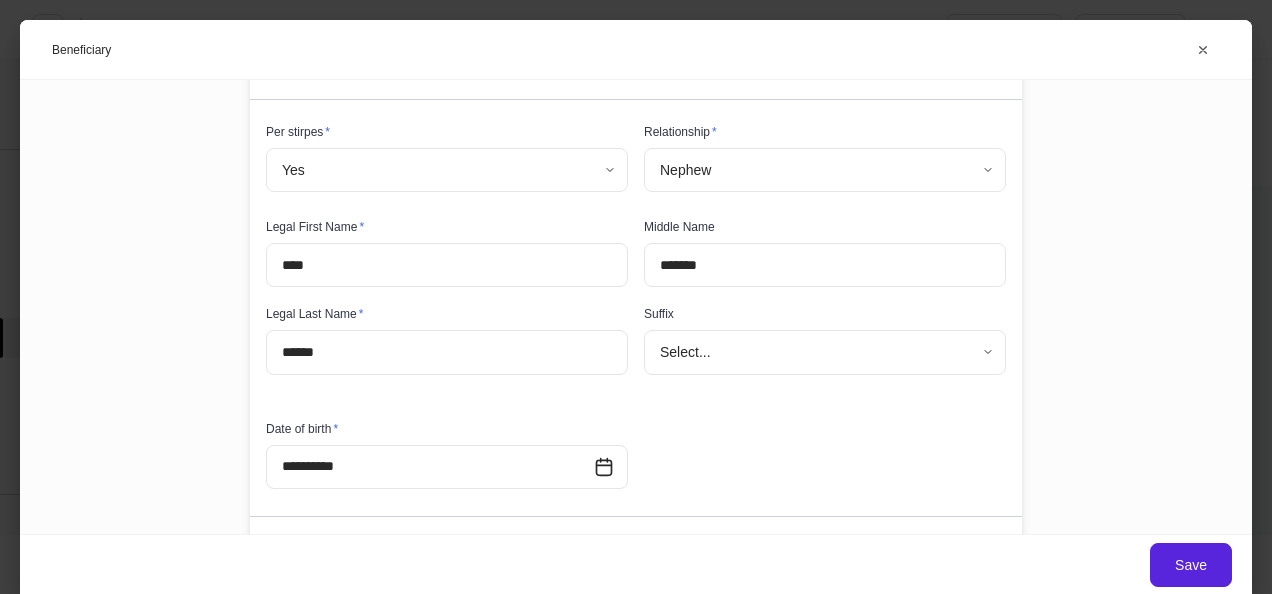 scroll, scrollTop: 300, scrollLeft: 0, axis: vertical 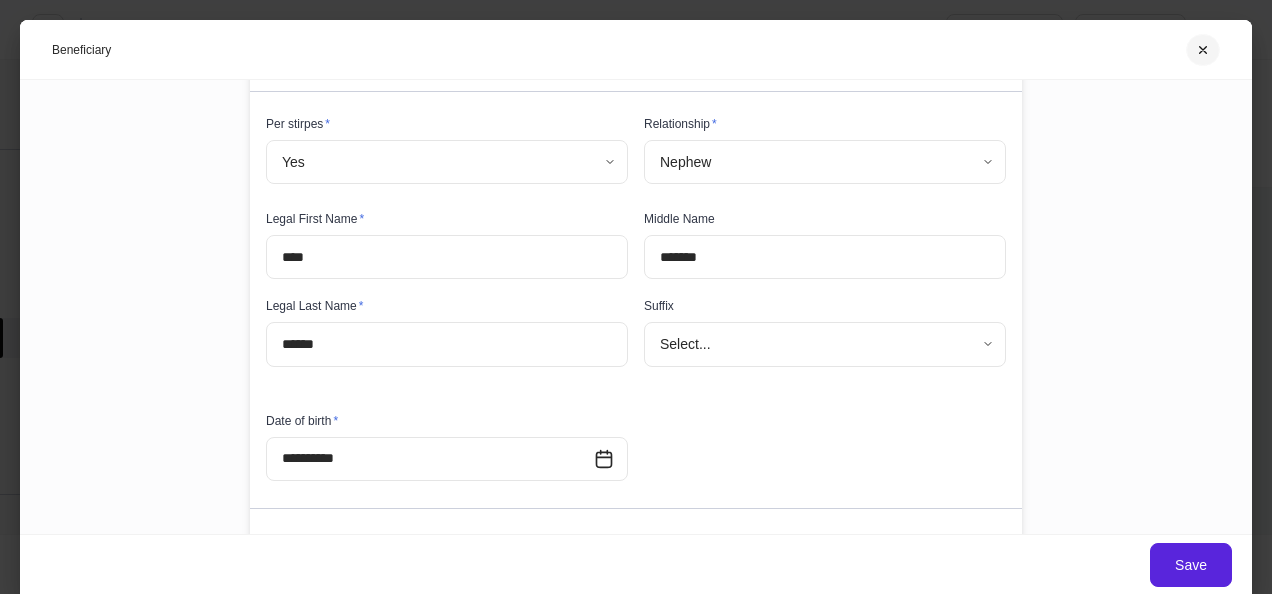 click 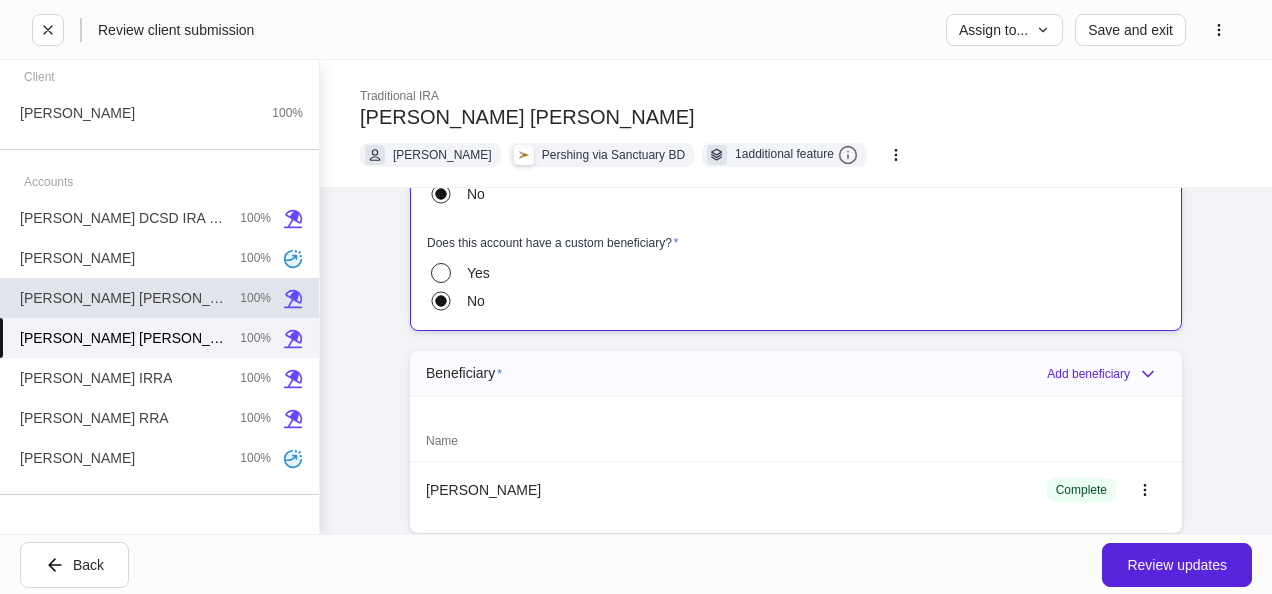 click on "[PERSON_NAME] IRA 100%" at bounding box center [159, 298] 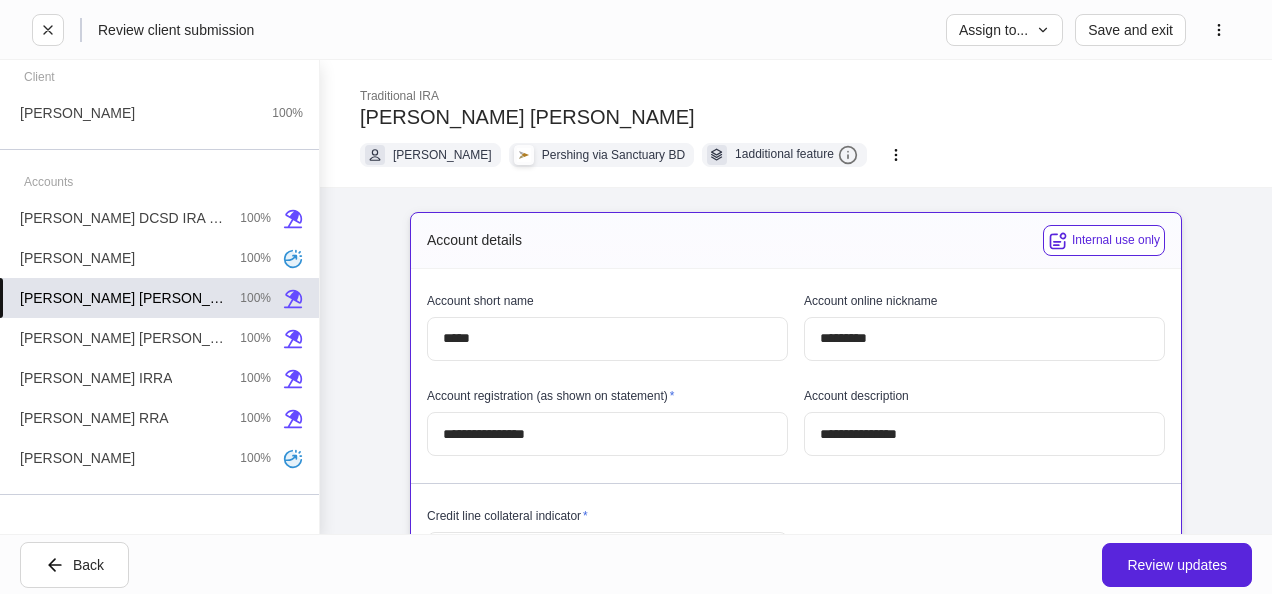 type on "**********" 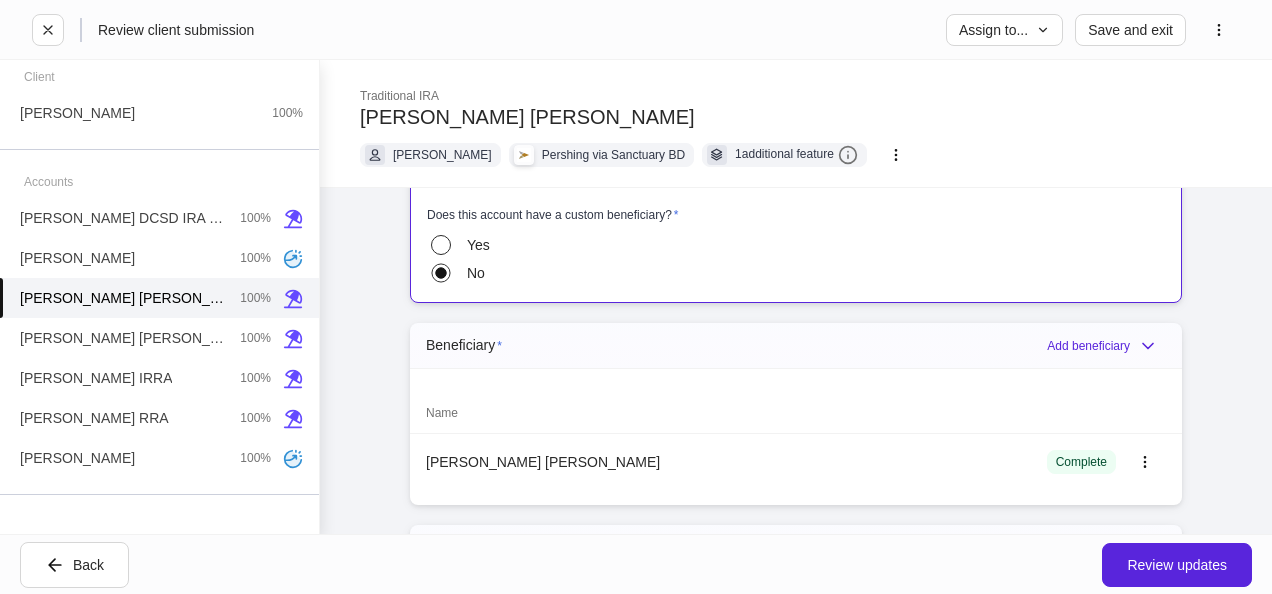 scroll, scrollTop: 1937, scrollLeft: 0, axis: vertical 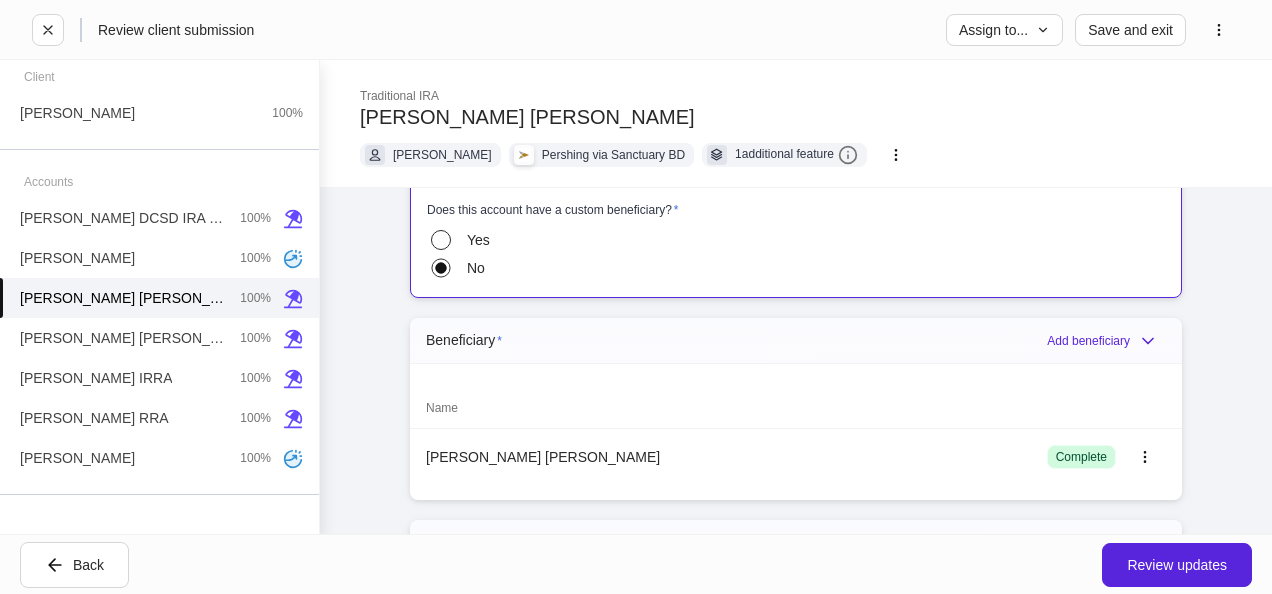 click on "Complete" at bounding box center (1081, 457) 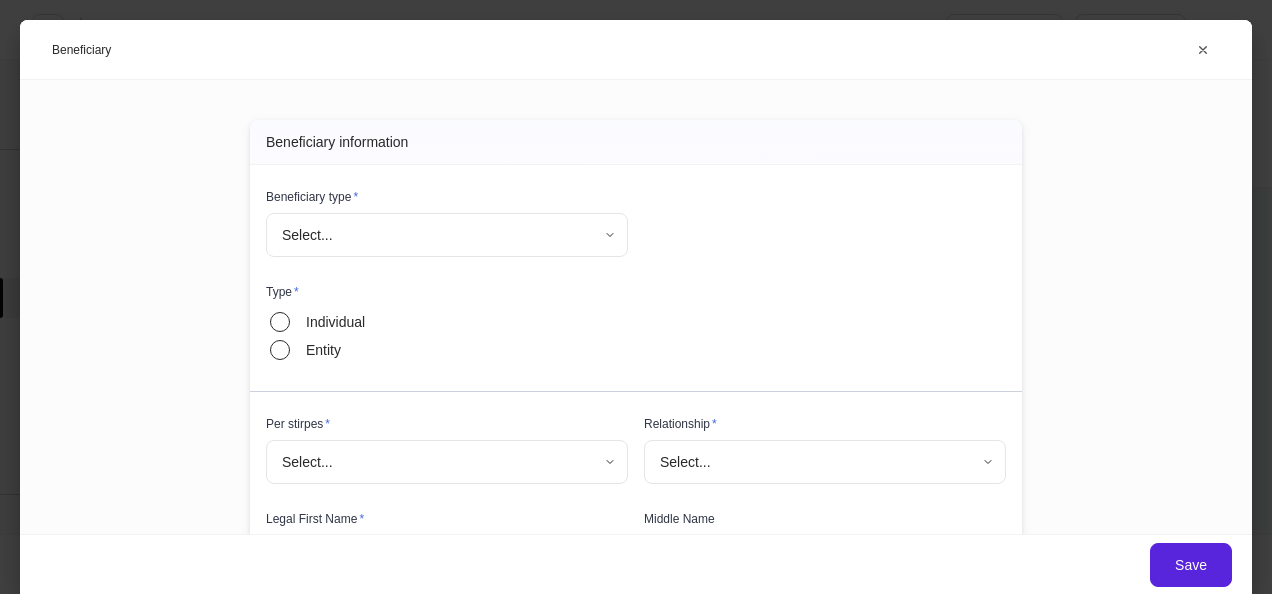 type on "*******" 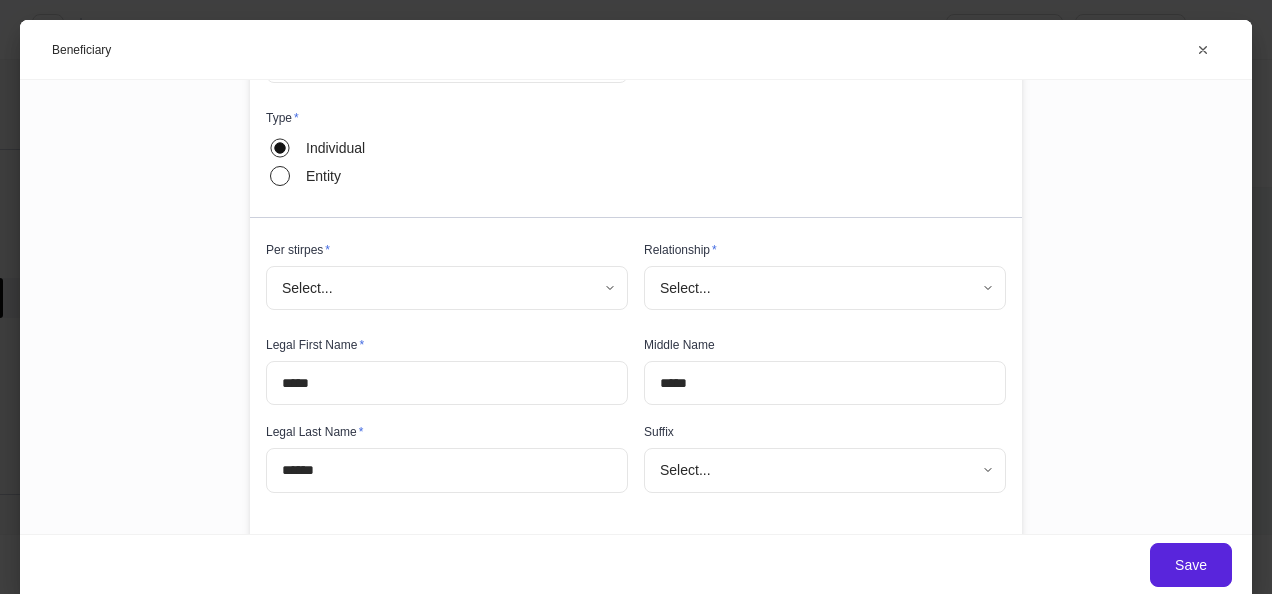 scroll, scrollTop: 0, scrollLeft: 0, axis: both 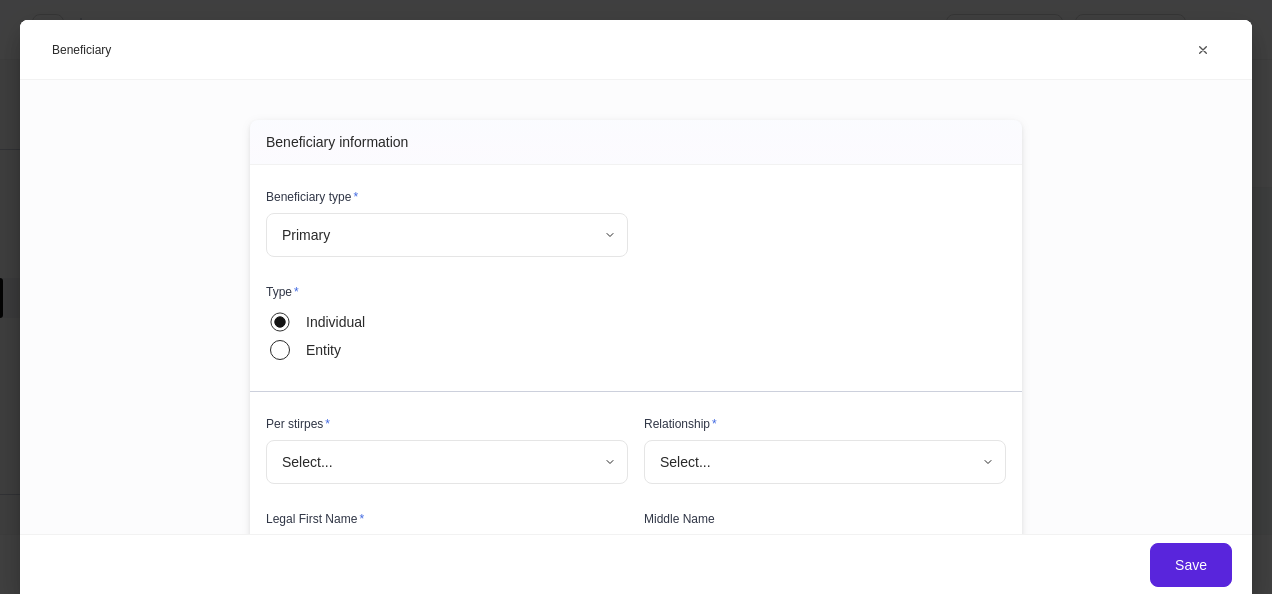 click on "Type * Individual Entity" at bounding box center [628, 313] 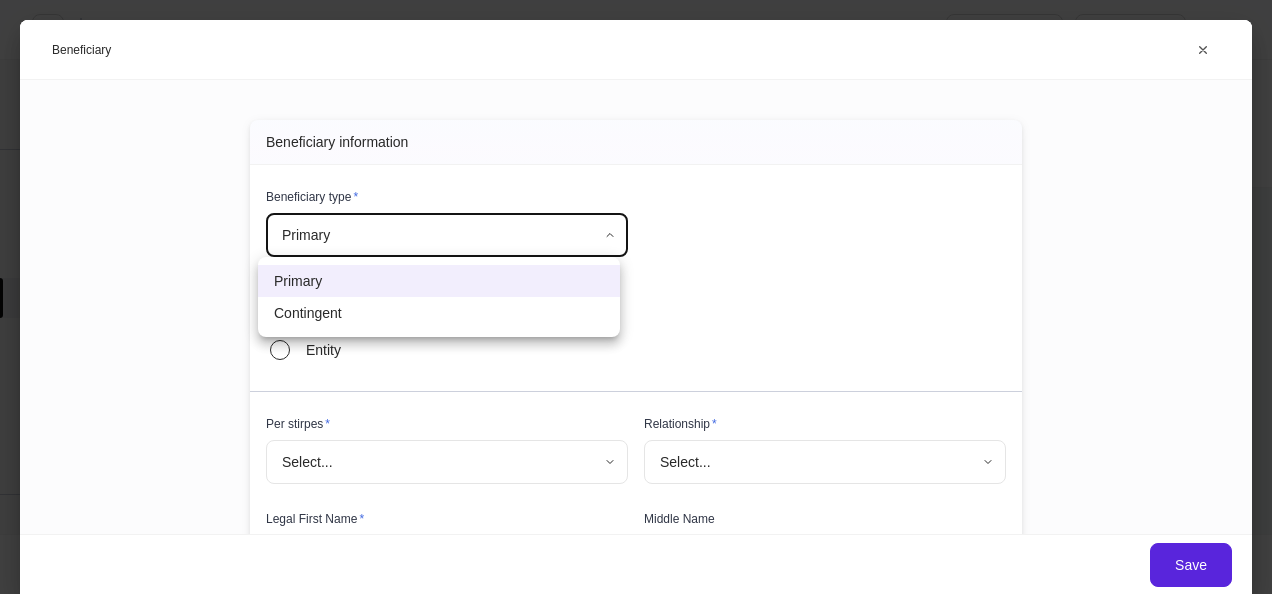 click on "**********" at bounding box center [636, 297] 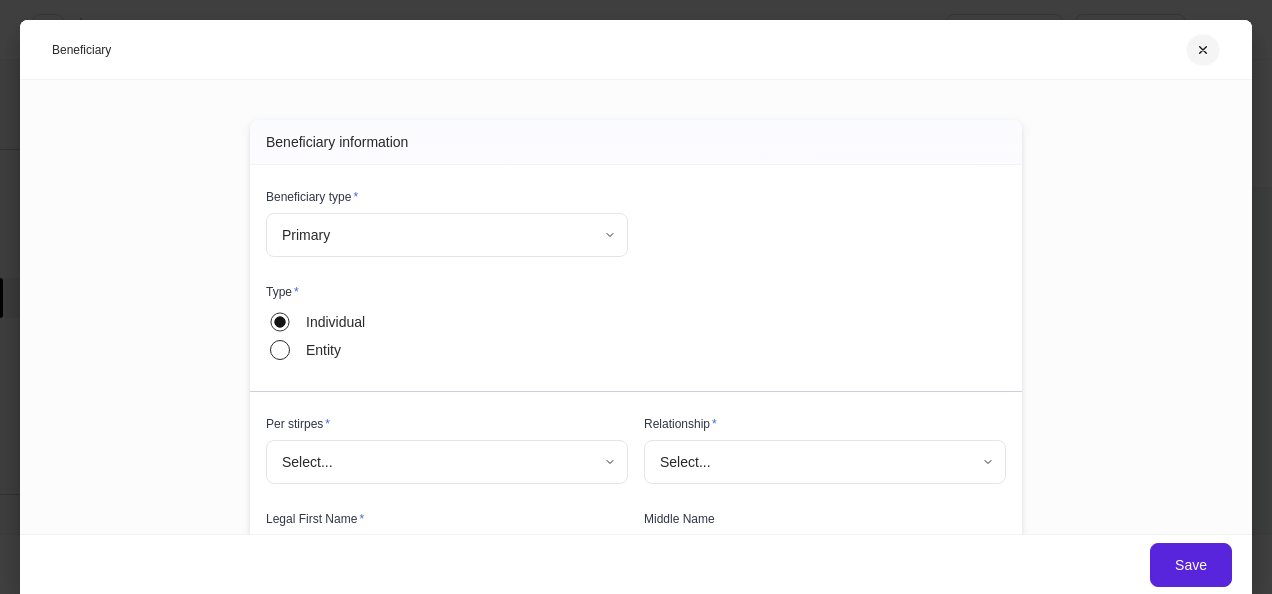 click 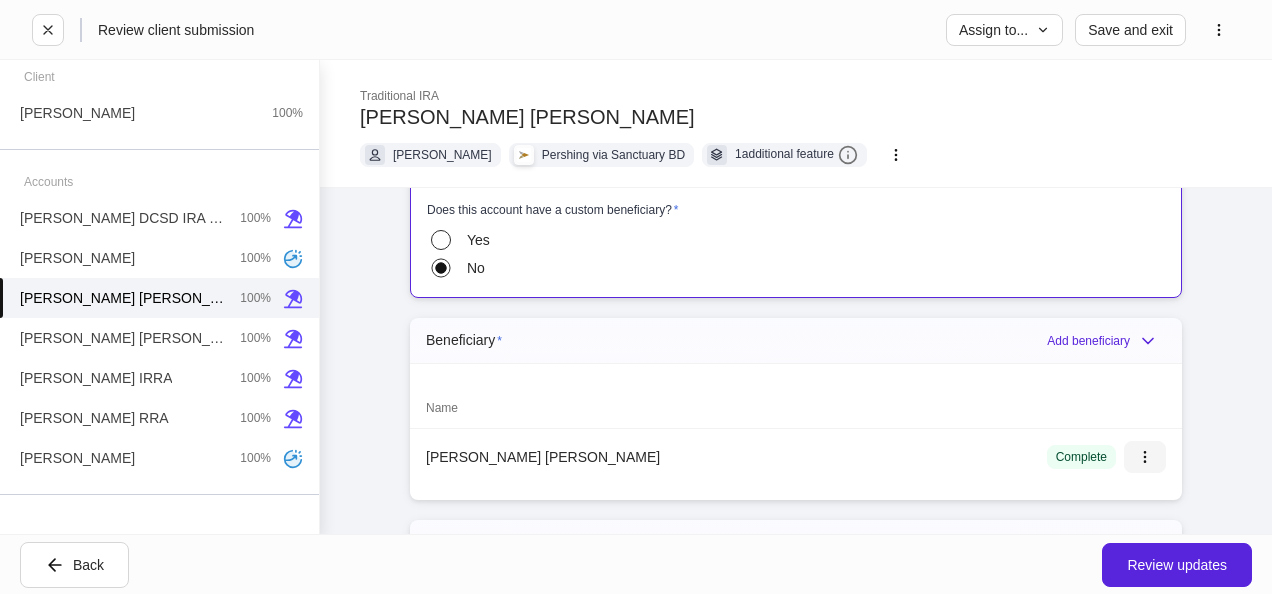 click at bounding box center [1145, 457] 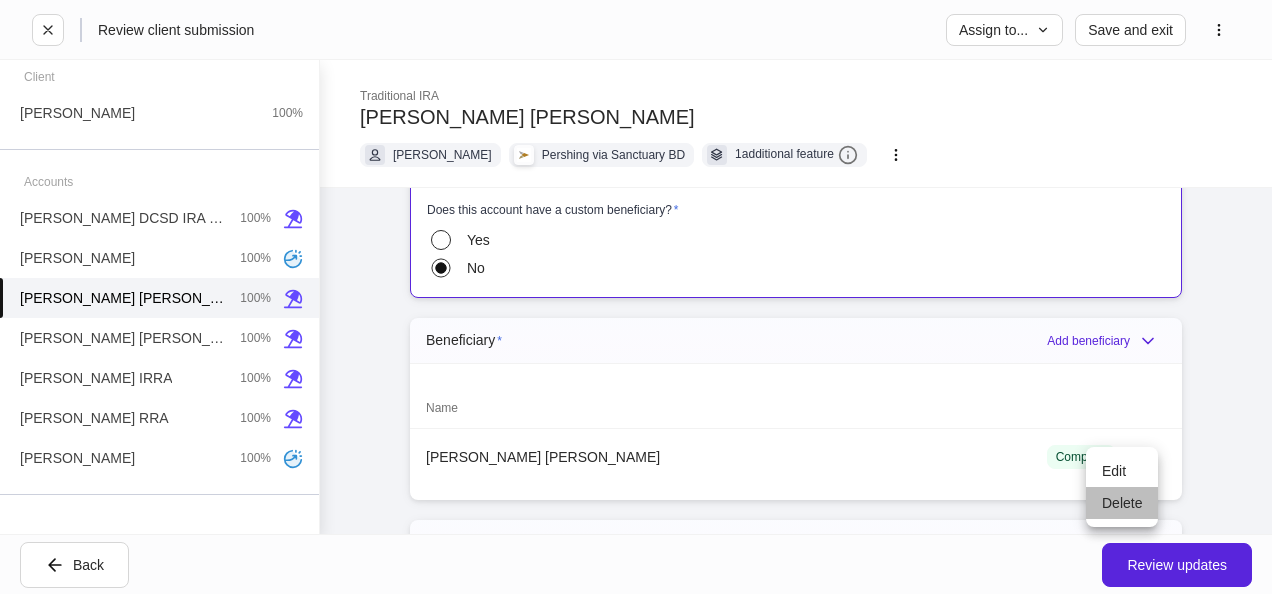 click on "Delete" at bounding box center (1122, 503) 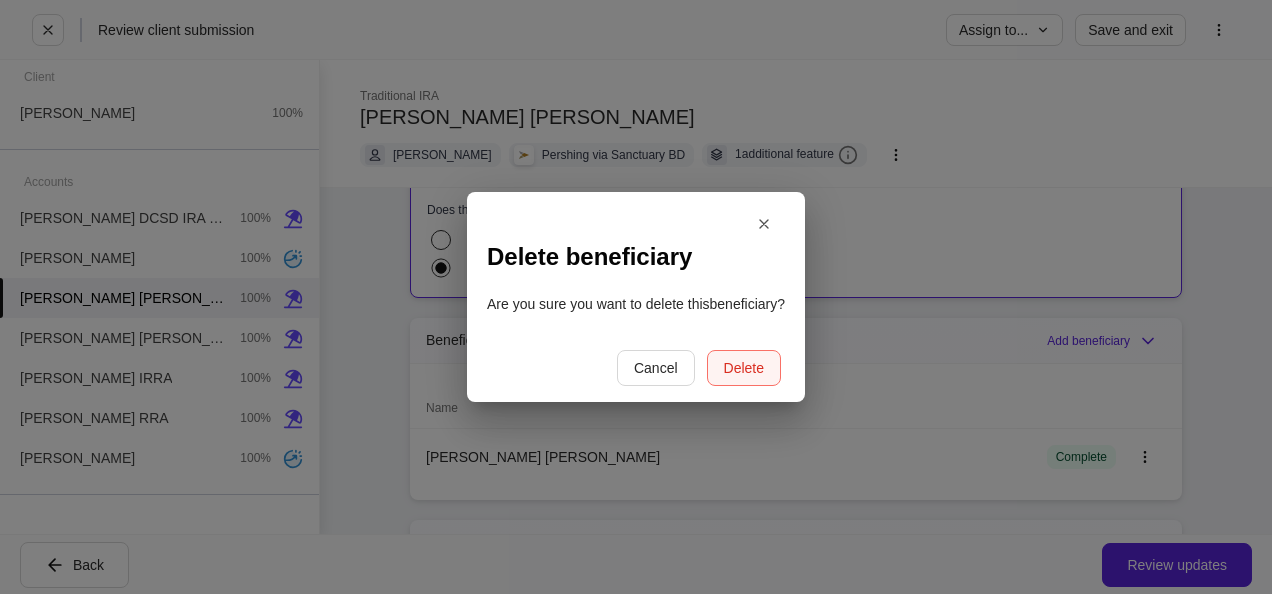 click on "Delete" at bounding box center [744, 368] 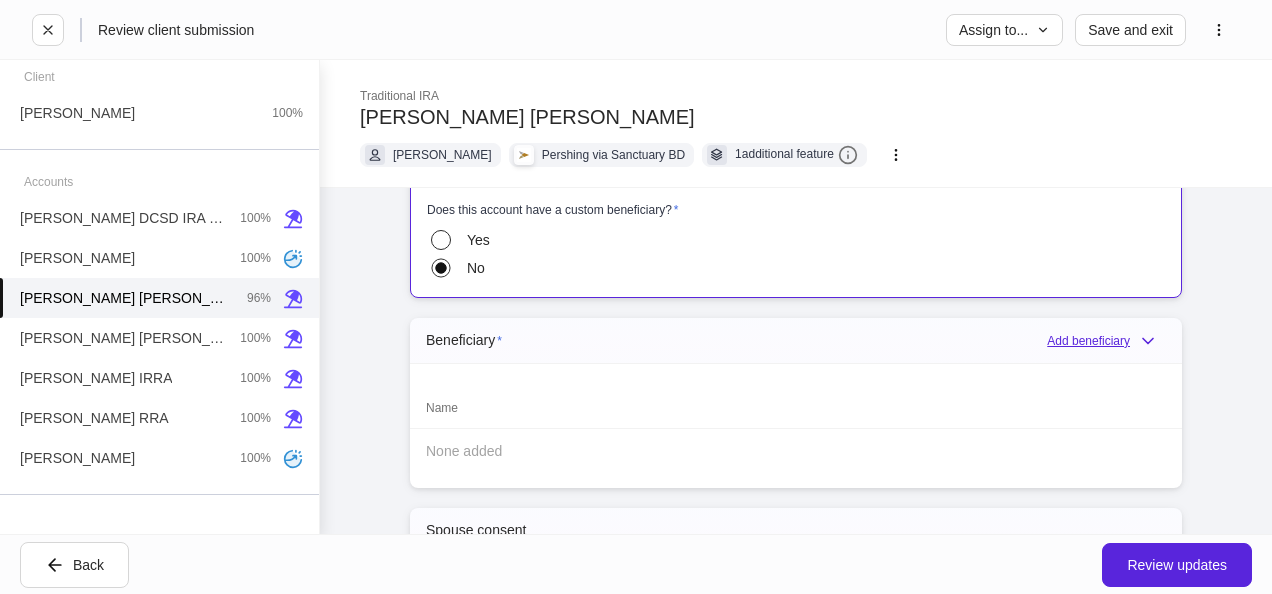 click on "Add beneficiary" at bounding box center [1106, 341] 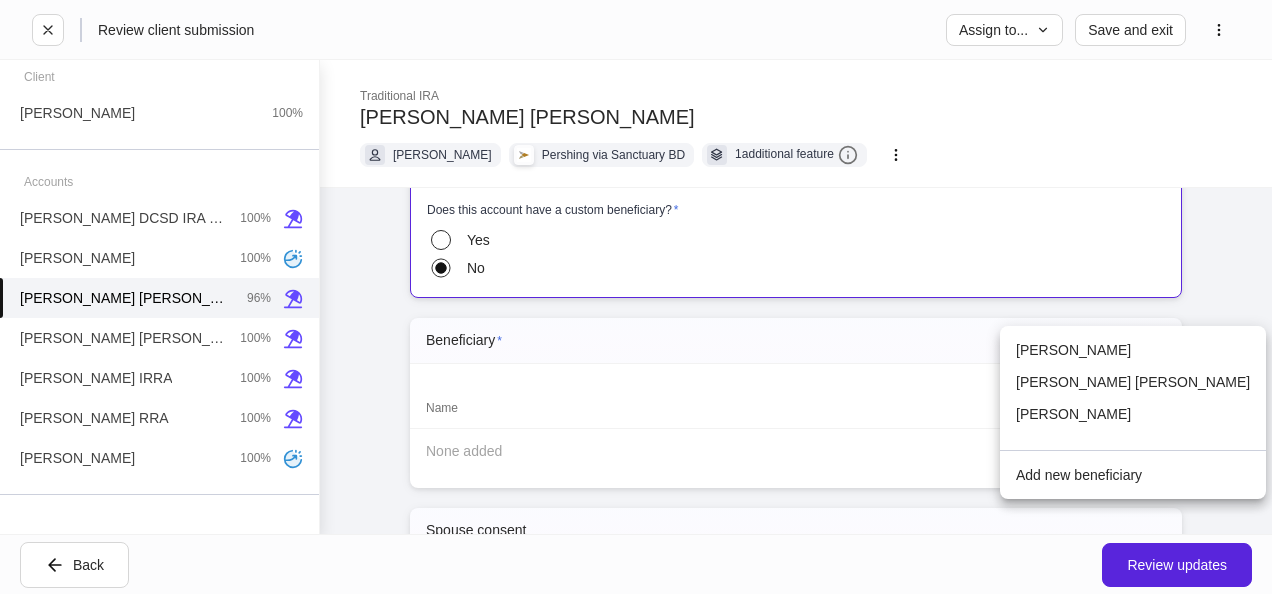 click on "[PERSON_NAME]" at bounding box center (1133, 350) 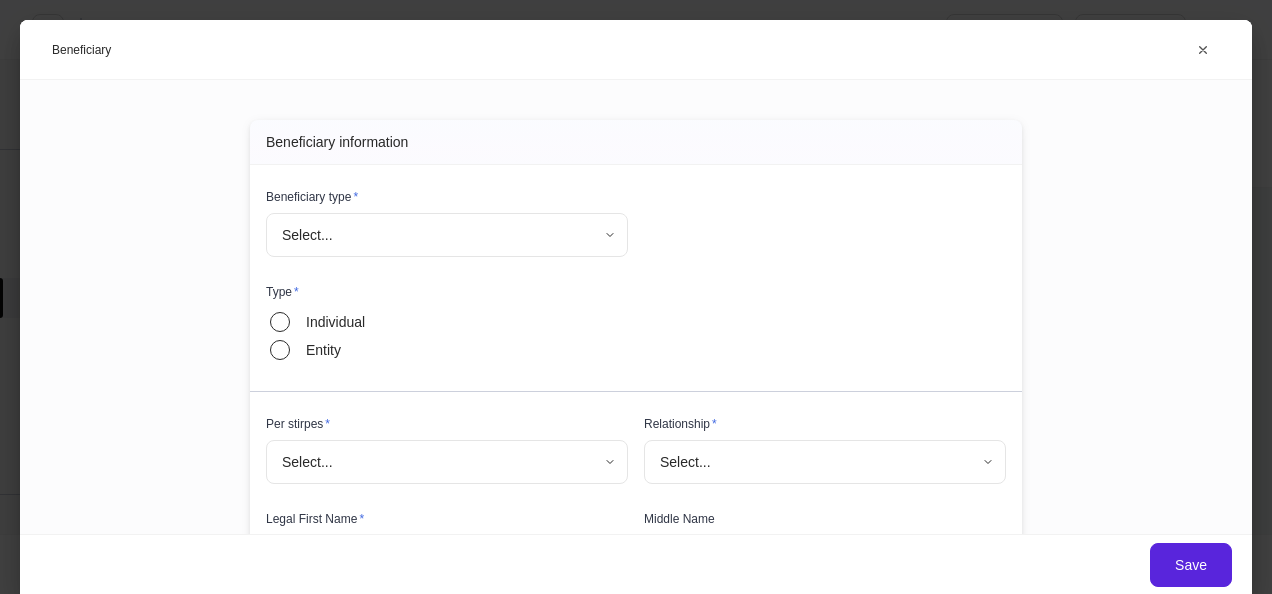 type on "****" 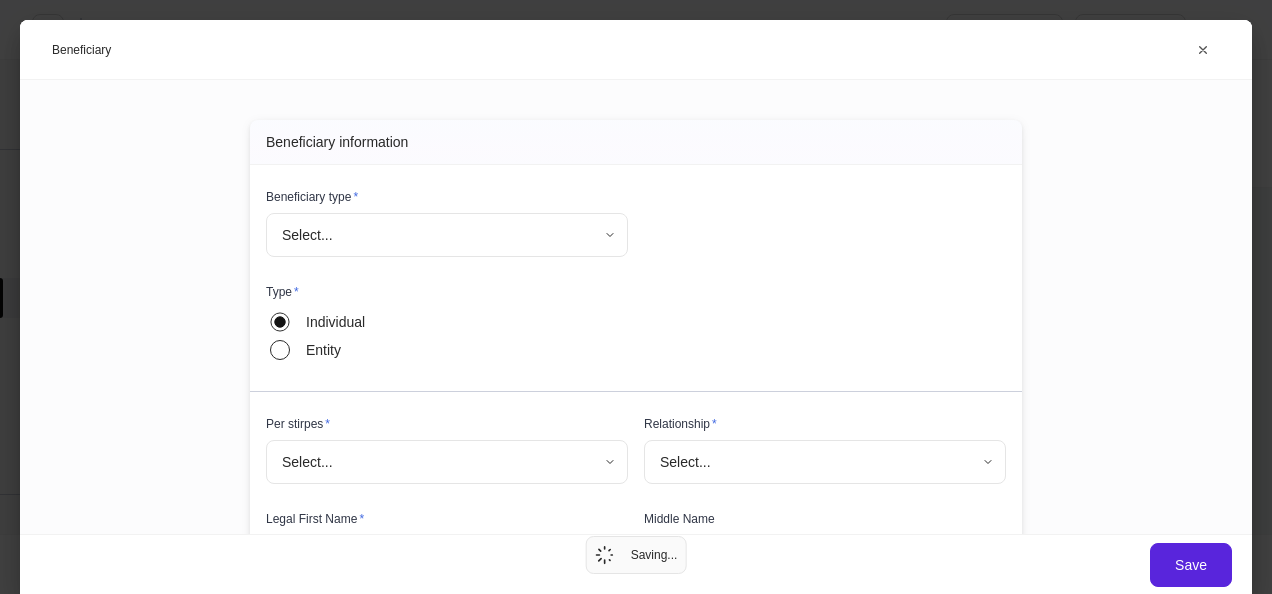 click on "**********" at bounding box center [636, 297] 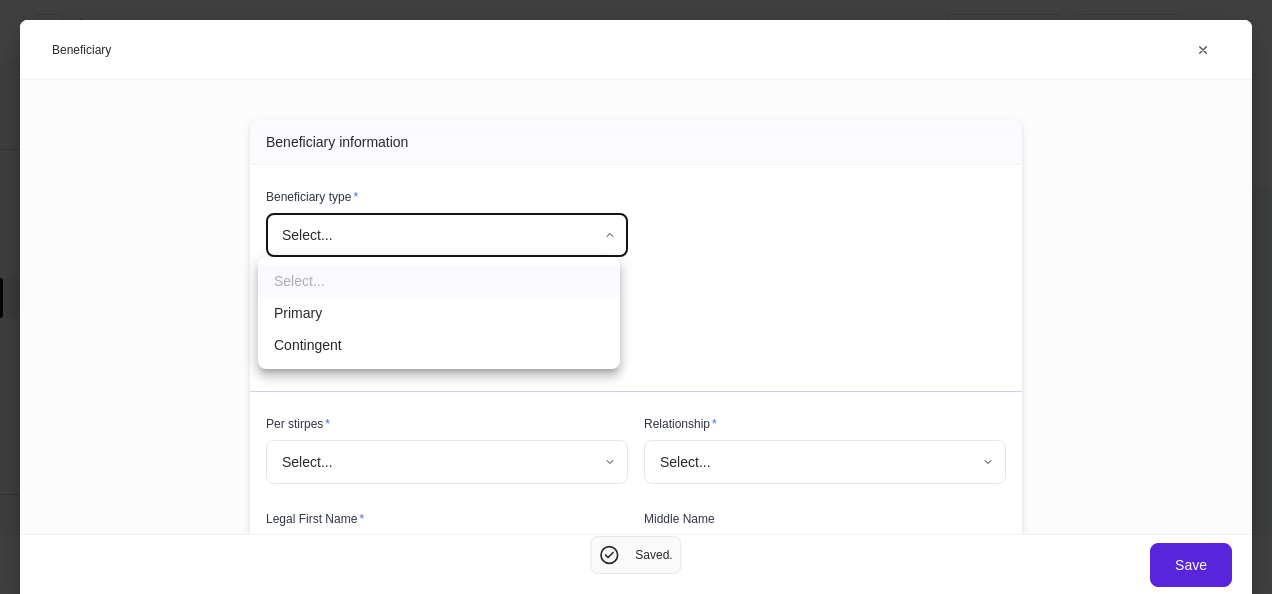 drag, startPoint x: 402, startPoint y: 283, endPoint x: 406, endPoint y: 300, distance: 17.464249 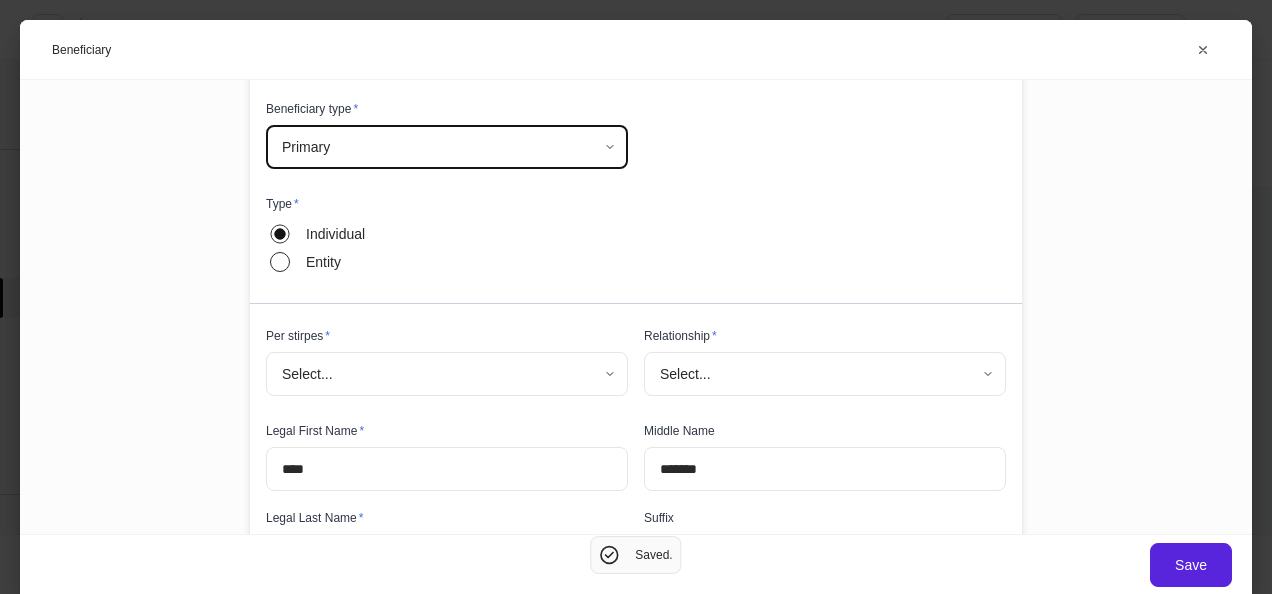 scroll, scrollTop: 200, scrollLeft: 0, axis: vertical 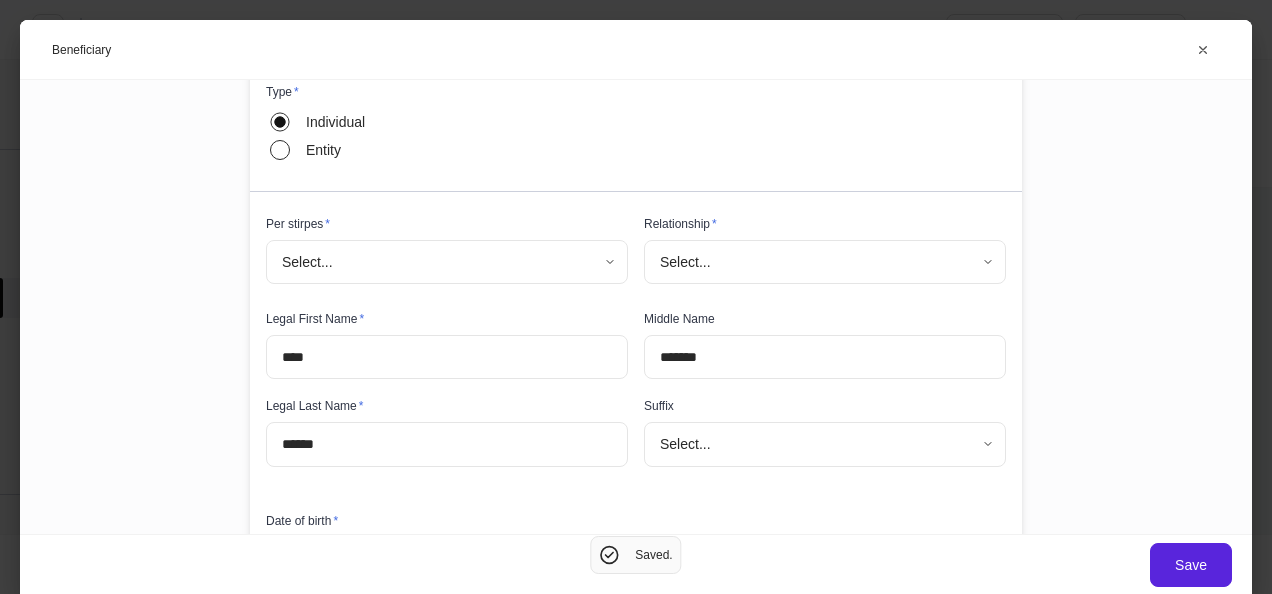 click on "**********" at bounding box center [636, 297] 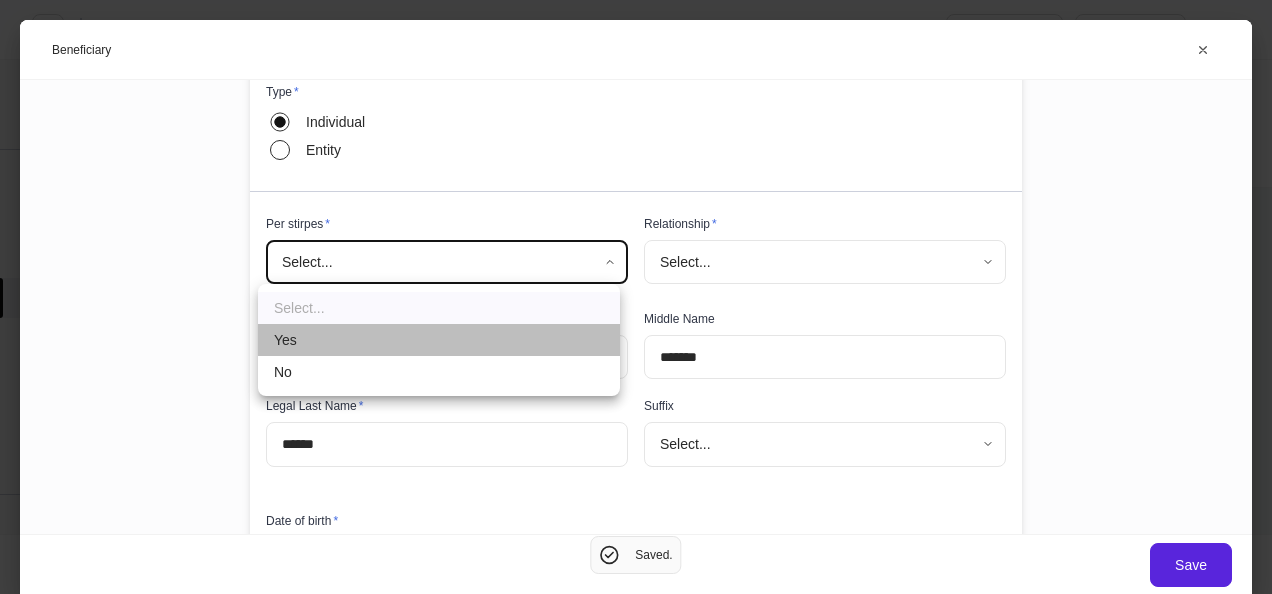 click on "Yes" at bounding box center [439, 340] 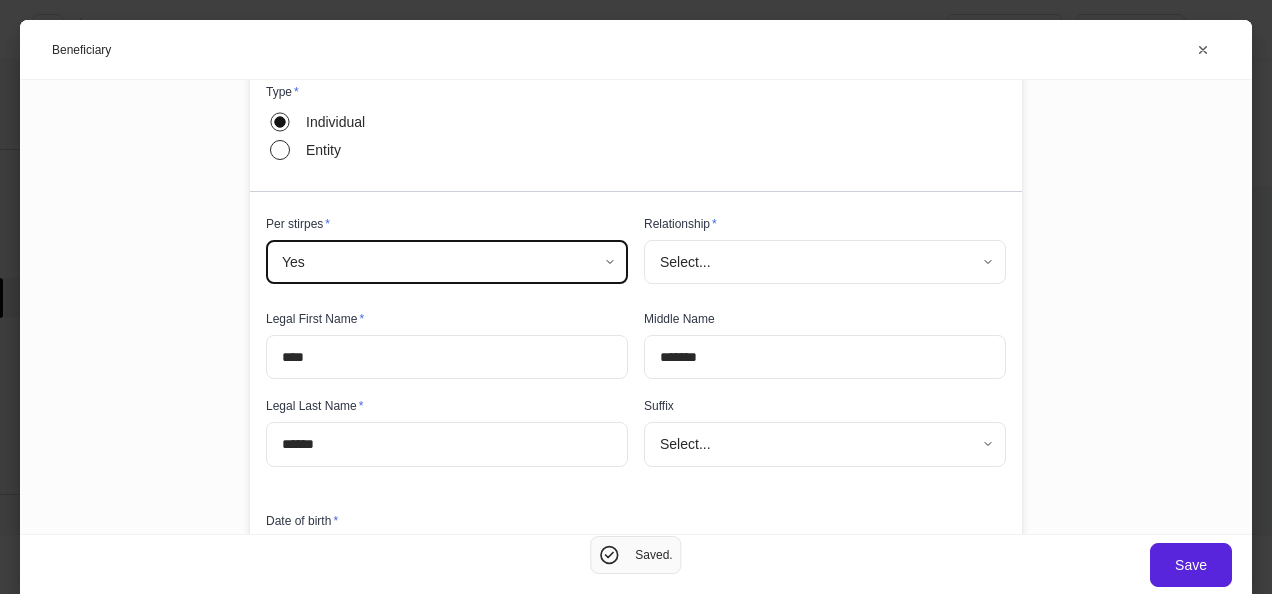 click on "**********" at bounding box center [636, 297] 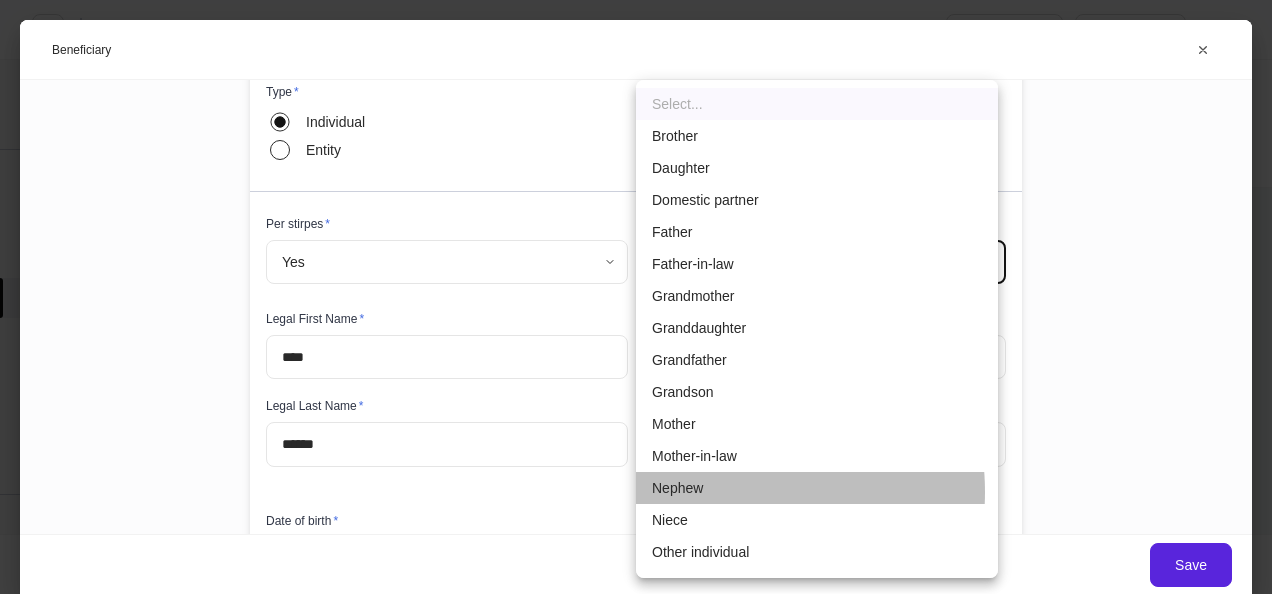 click on "Nephew" at bounding box center [817, 488] 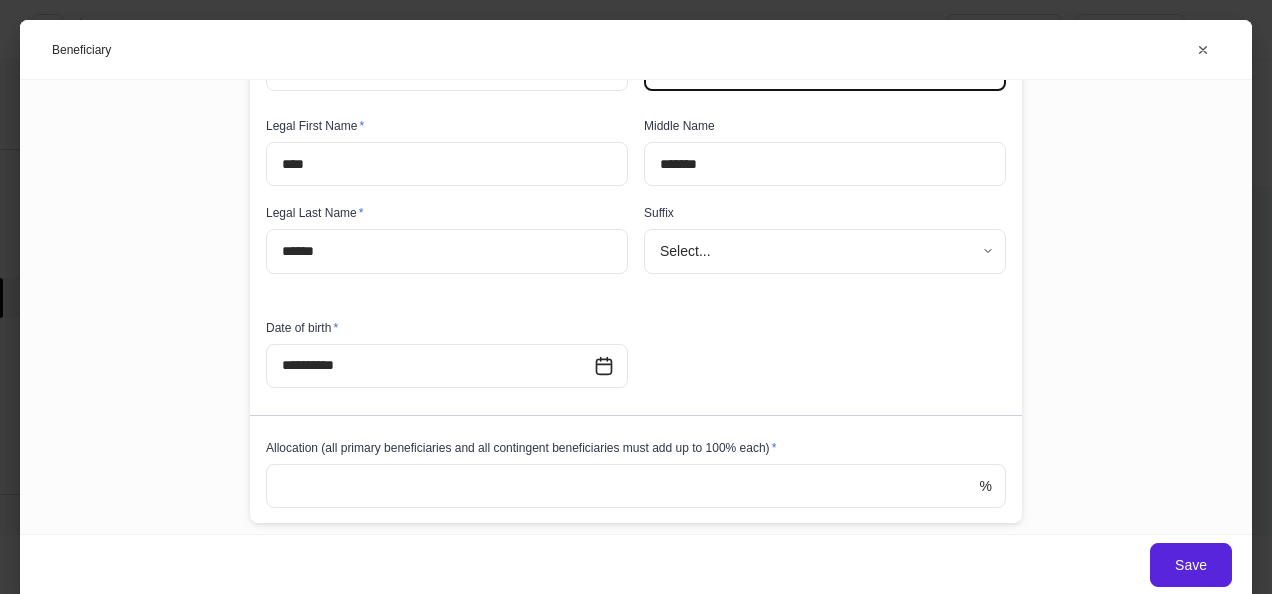 scroll, scrollTop: 400, scrollLeft: 0, axis: vertical 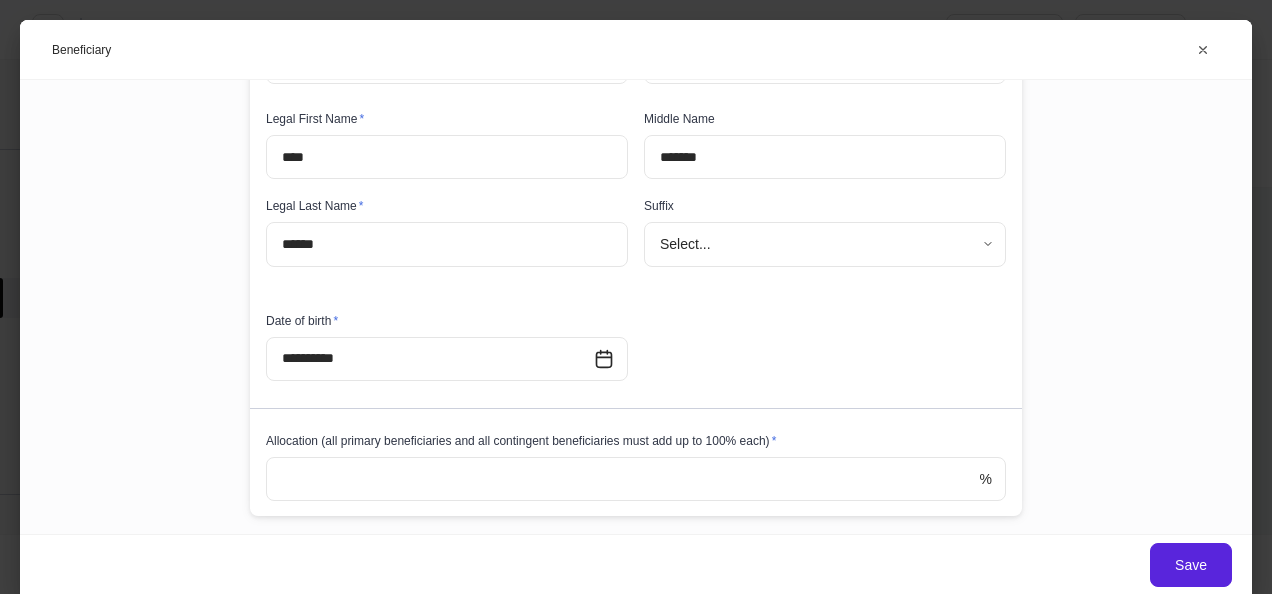 click on "Allocation (all primary beneficiaries and all contingent beneficiaries must add up to 100% each) *" at bounding box center (636, 445) 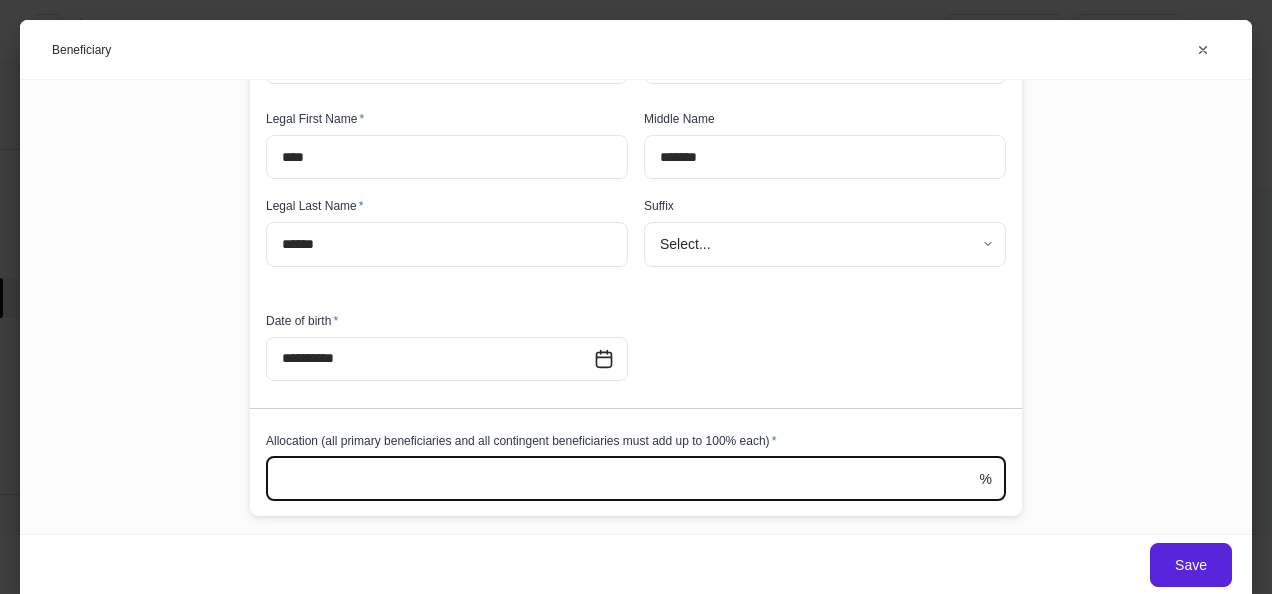 type on "***" 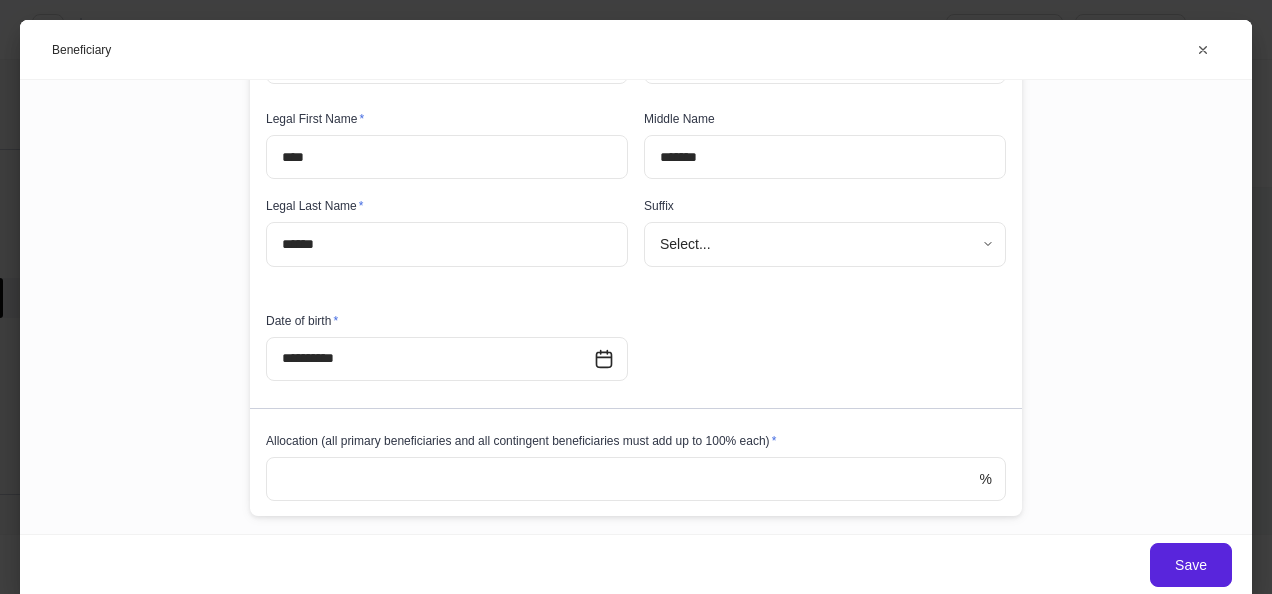 click on "**********" at bounding box center (628, 134) 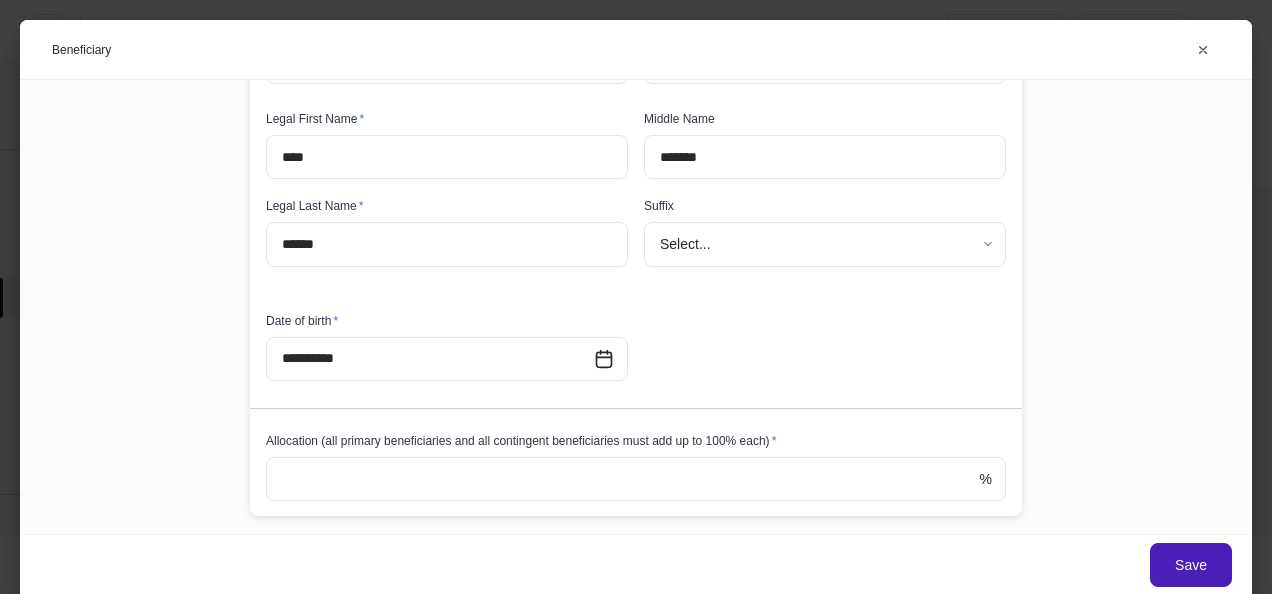 click on "Save" at bounding box center [1191, 565] 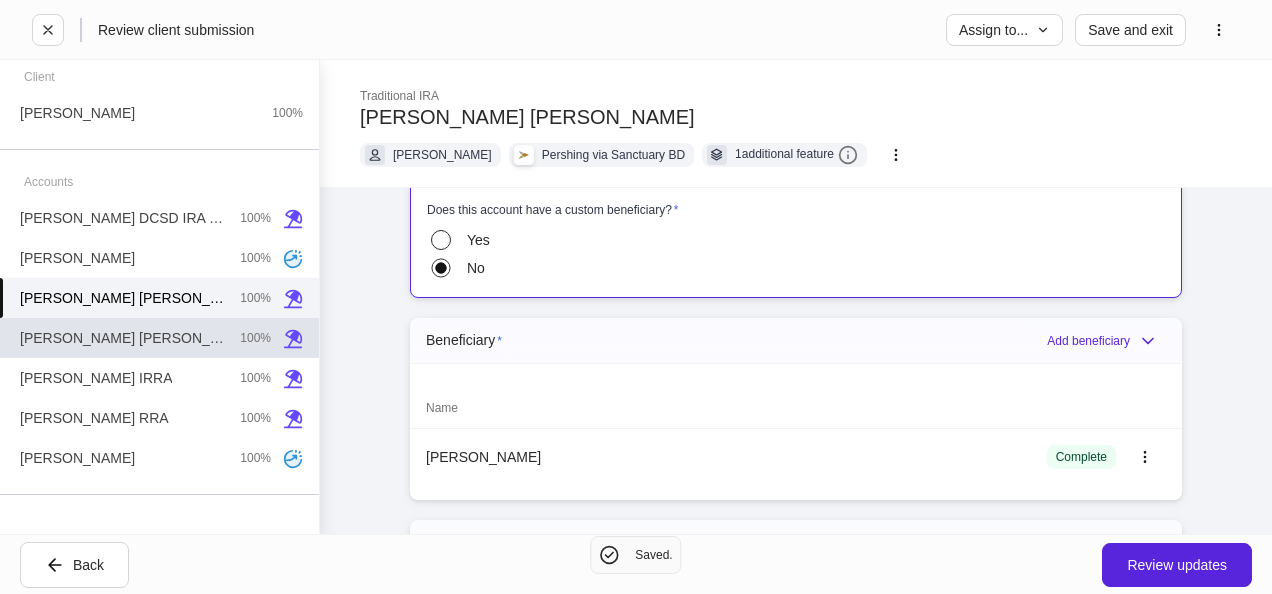 click on "[PERSON_NAME] IRA 100%" at bounding box center [159, 338] 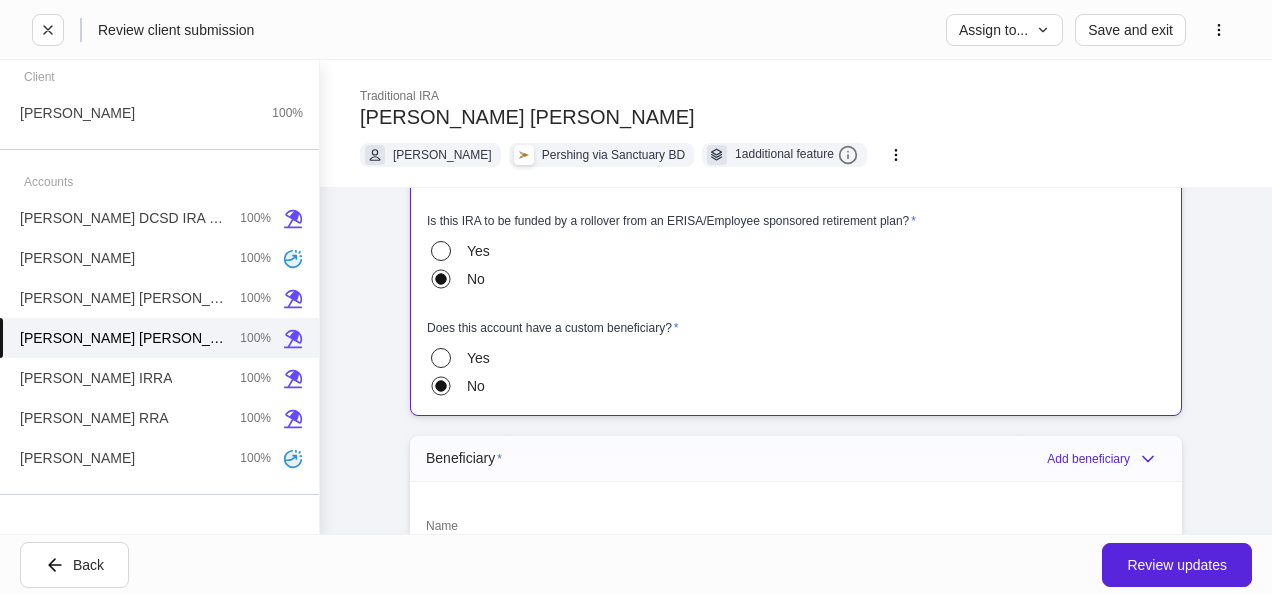 scroll, scrollTop: 1900, scrollLeft: 0, axis: vertical 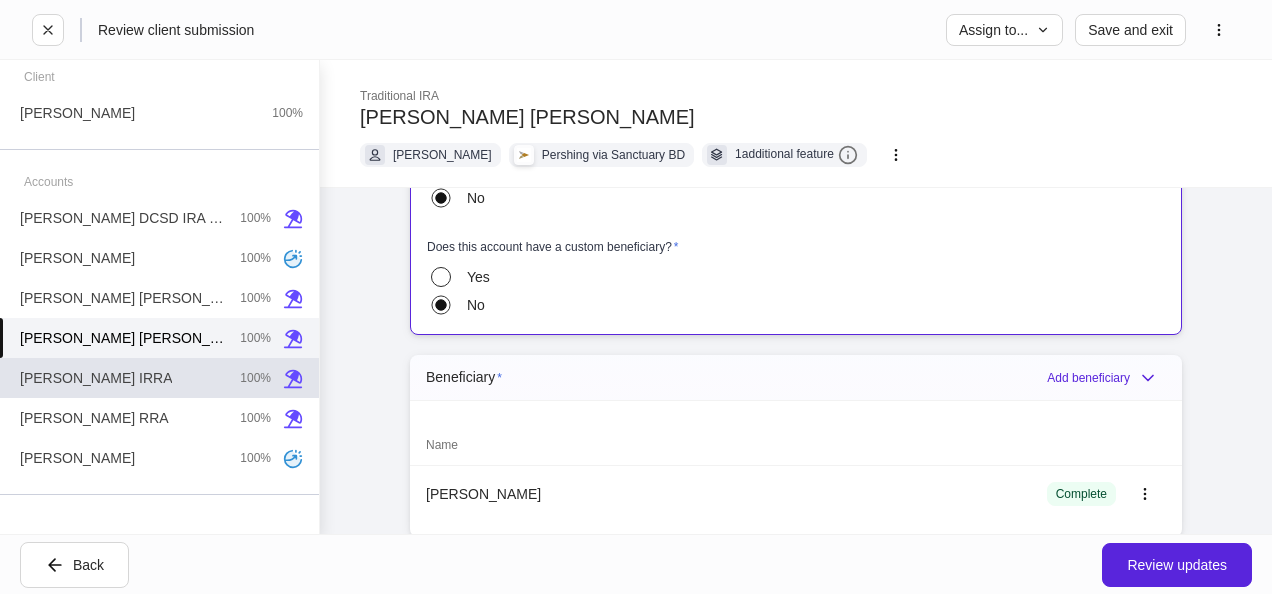 click on "[PERSON_NAME] IRRA 100%" at bounding box center [159, 378] 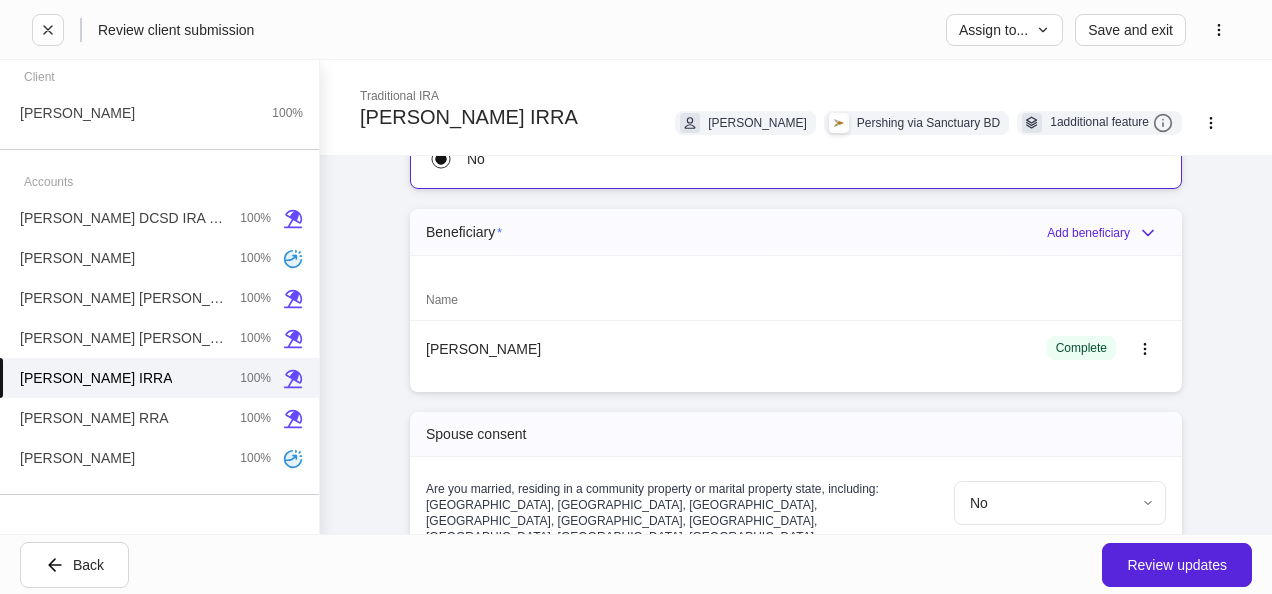 scroll, scrollTop: 1700, scrollLeft: 0, axis: vertical 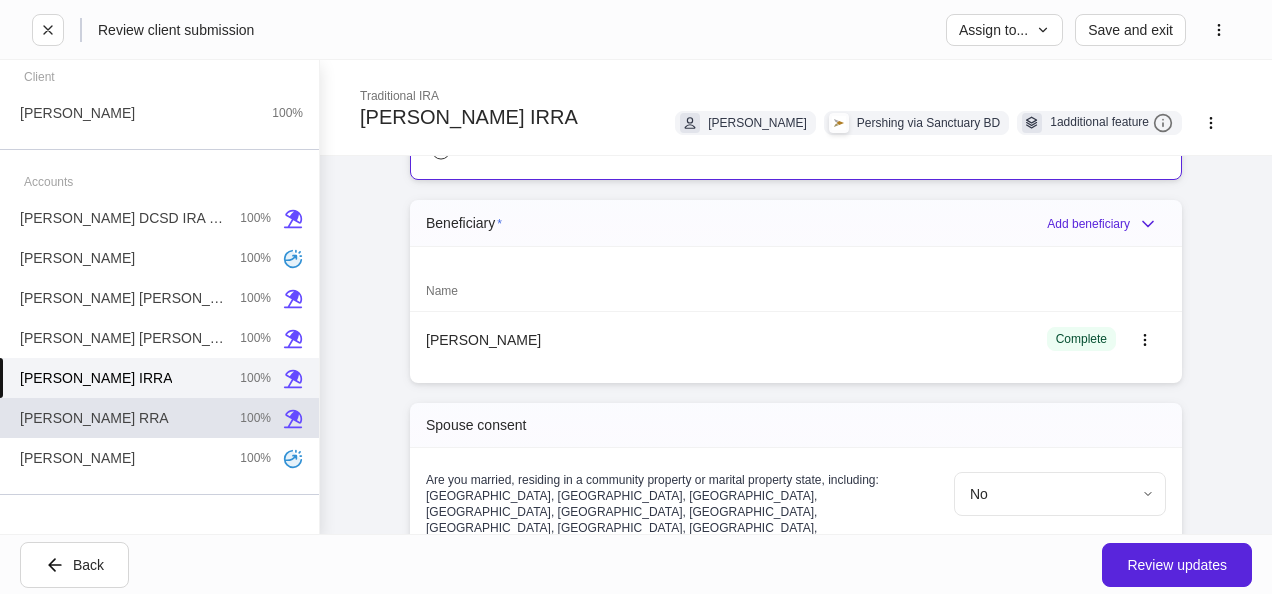 click on "[PERSON_NAME] RRA 100%" at bounding box center (159, 418) 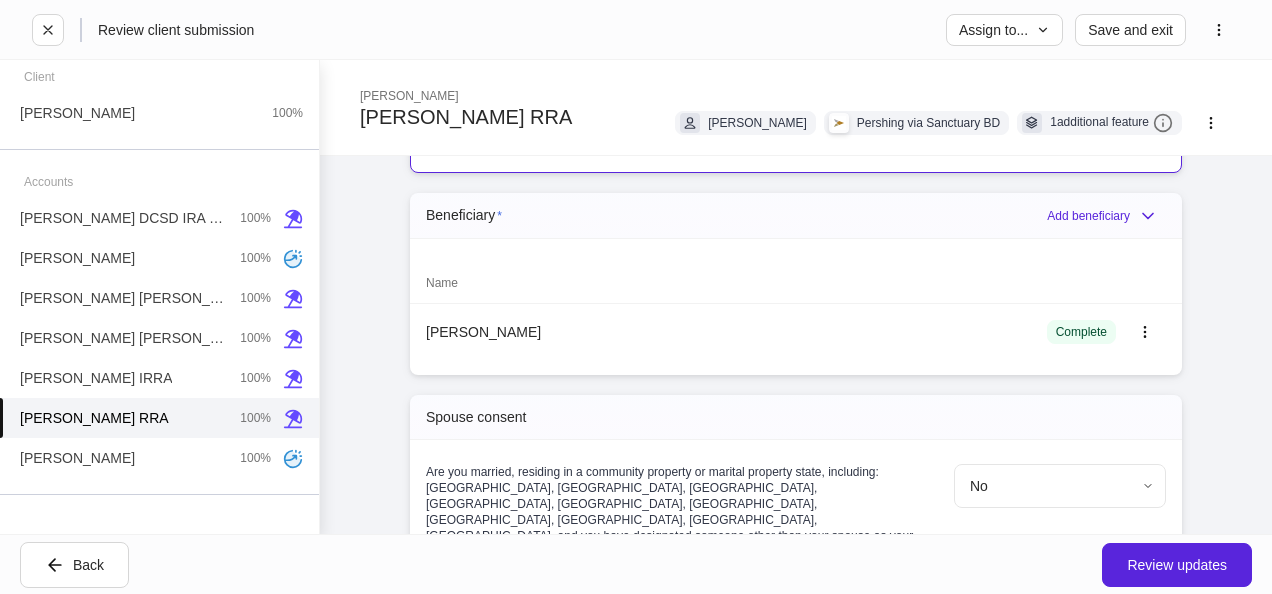 scroll, scrollTop: 2000, scrollLeft: 0, axis: vertical 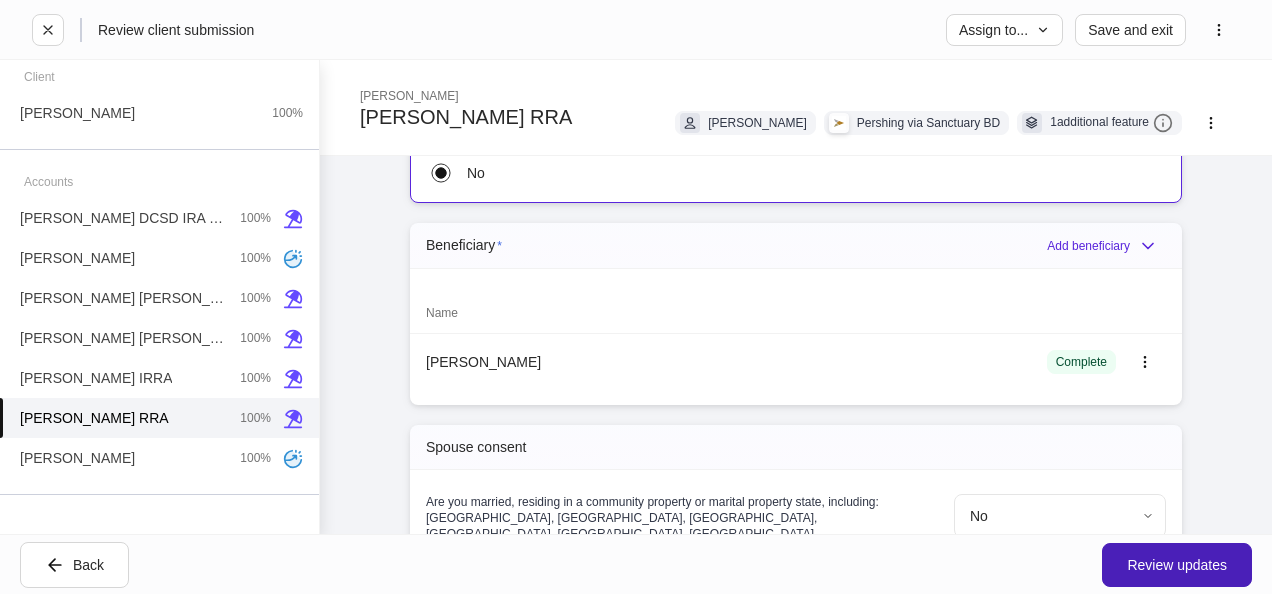 click on "Review updates" at bounding box center [1177, 565] 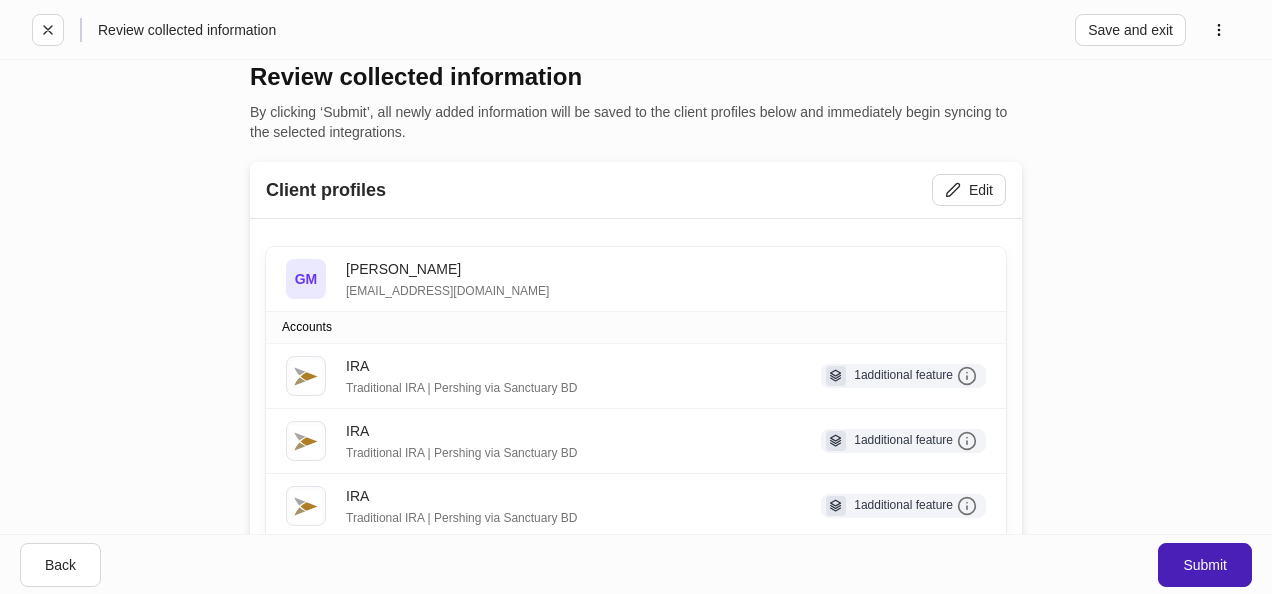 click on "Submit" at bounding box center (1205, 565) 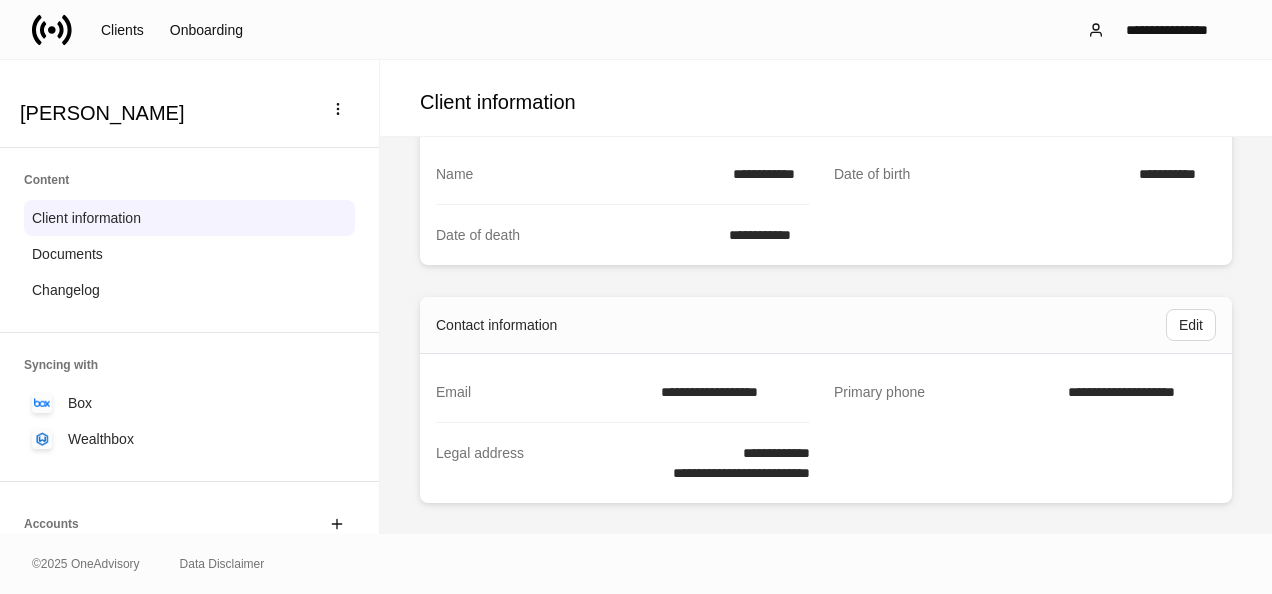 scroll, scrollTop: 121, scrollLeft: 0, axis: vertical 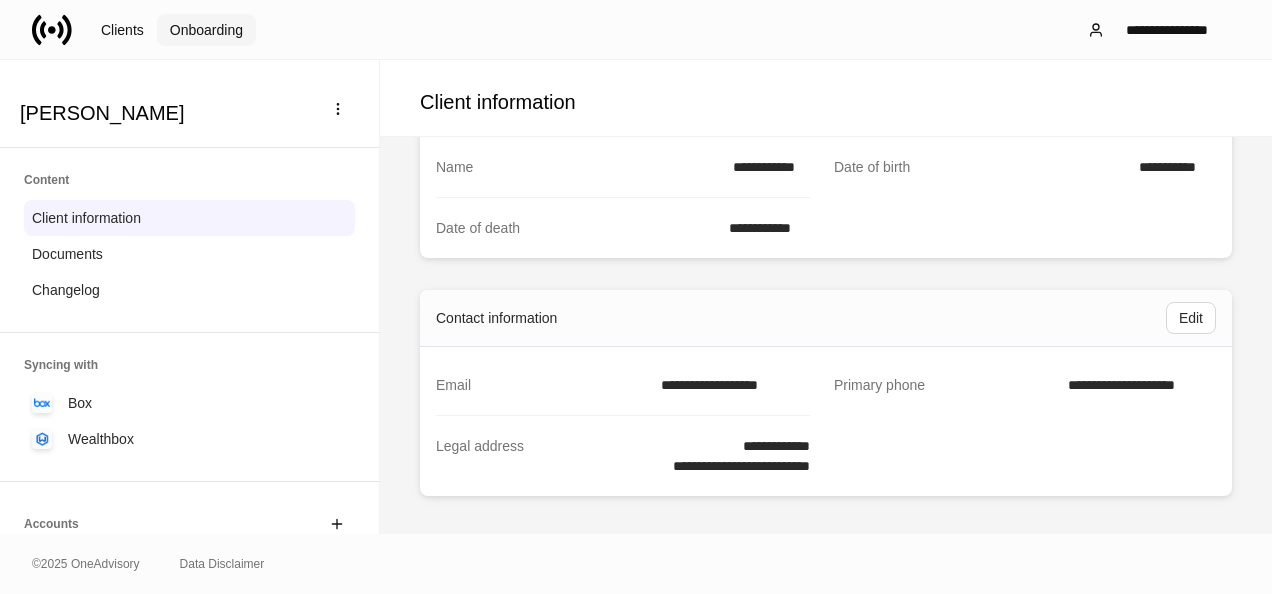 click on "Onboarding" at bounding box center [206, 30] 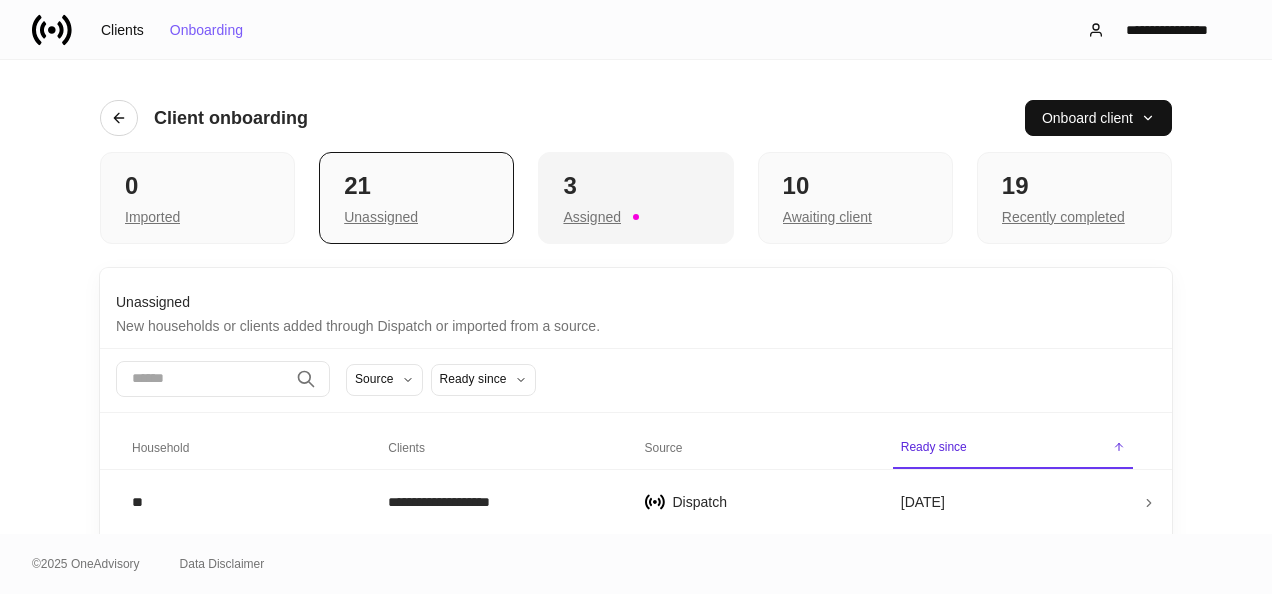 click on "Assigned" at bounding box center [635, 215] 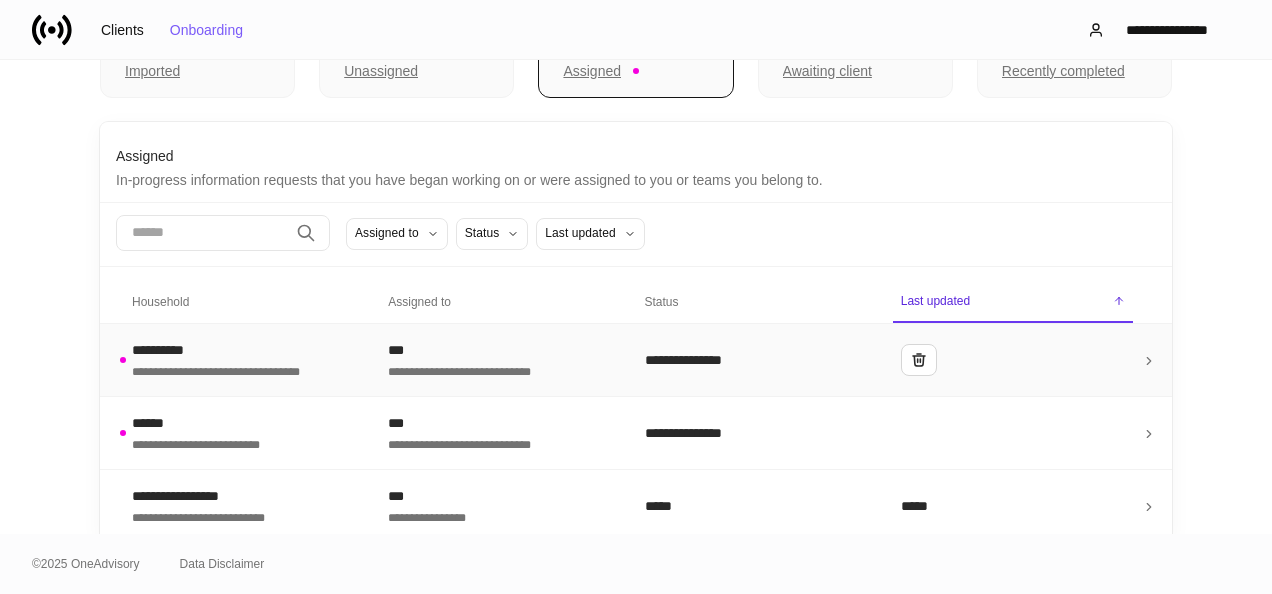 scroll, scrollTop: 151, scrollLeft: 0, axis: vertical 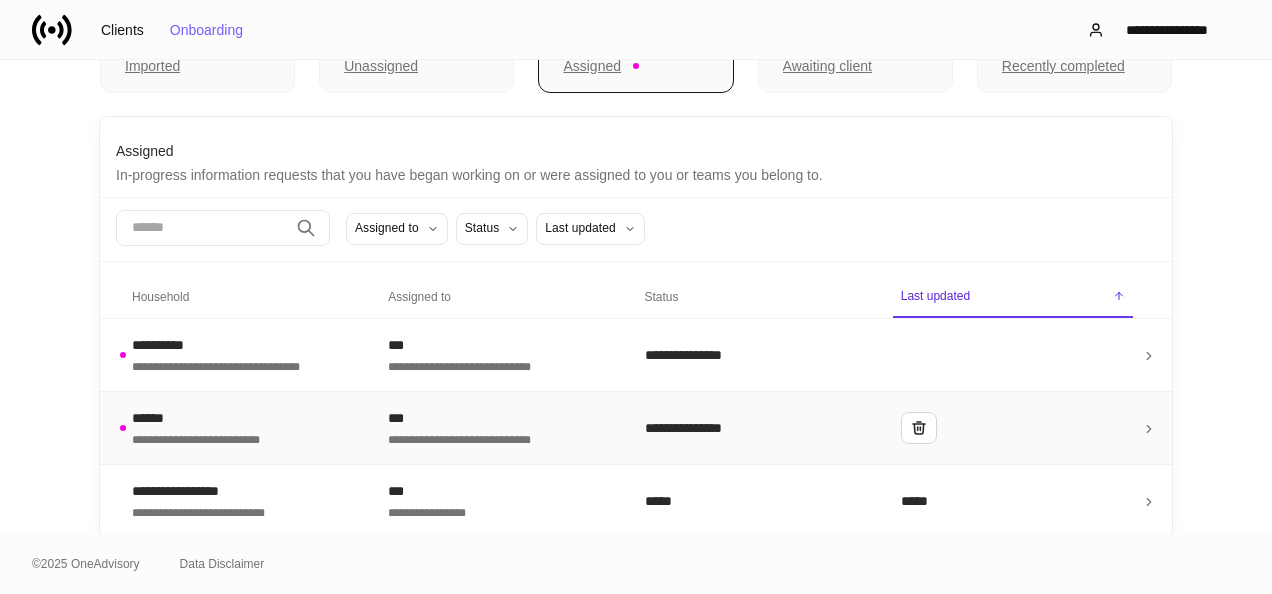 click on "**********" at bounding box center [244, 427] 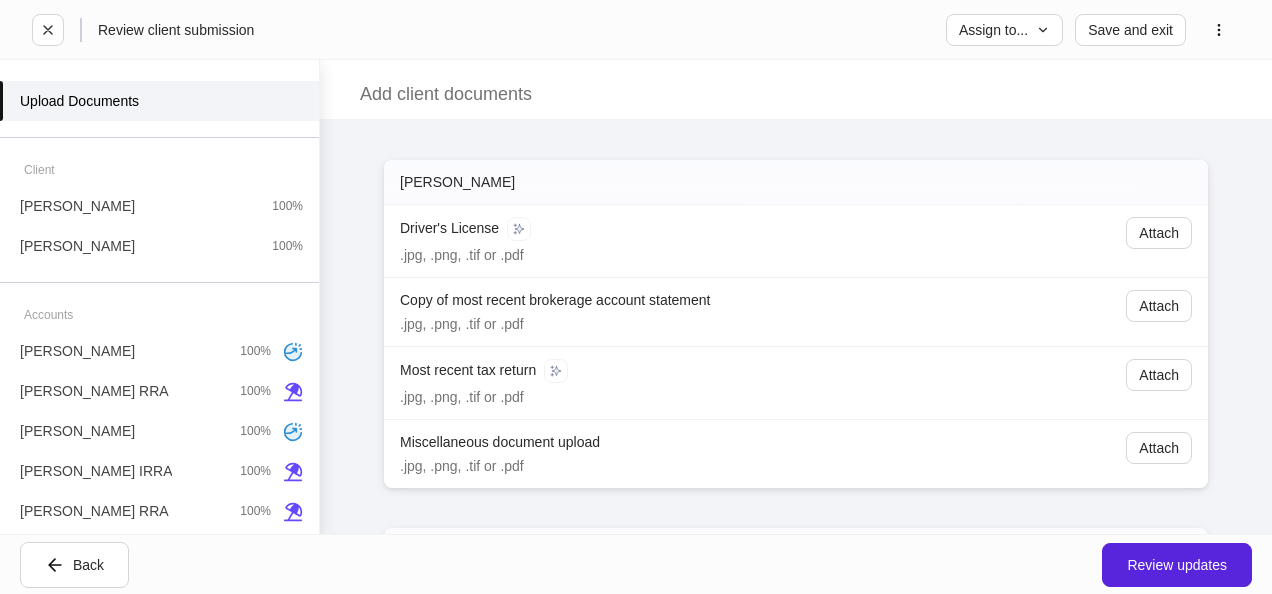 scroll, scrollTop: 116, scrollLeft: 0, axis: vertical 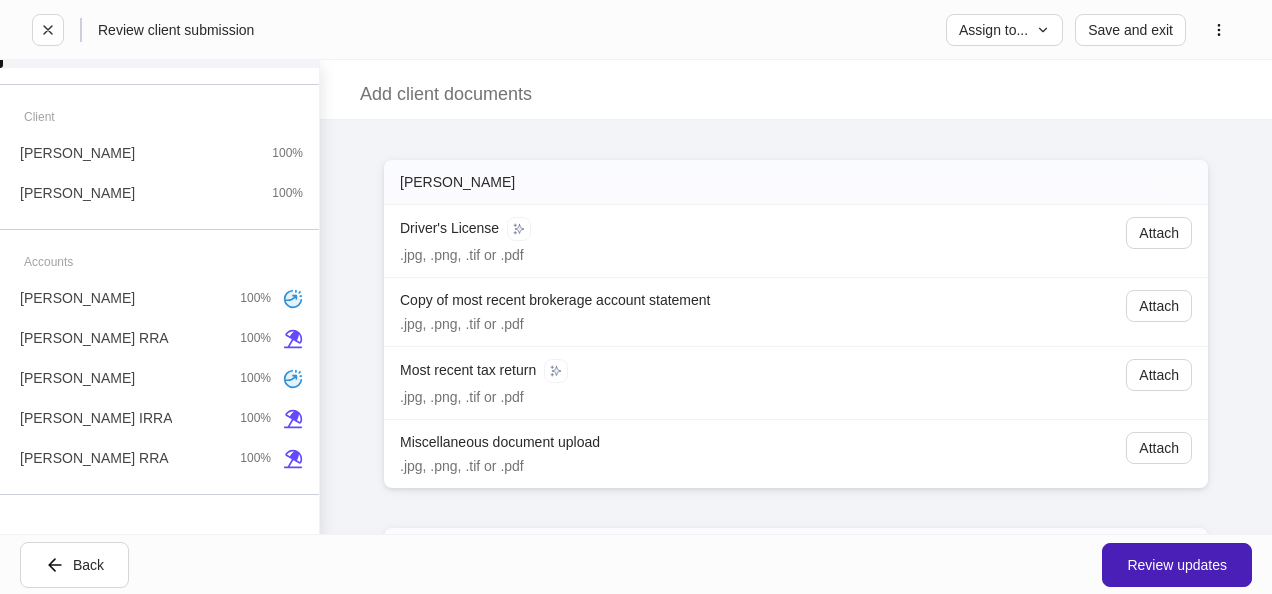 click on "Review updates" at bounding box center [1177, 565] 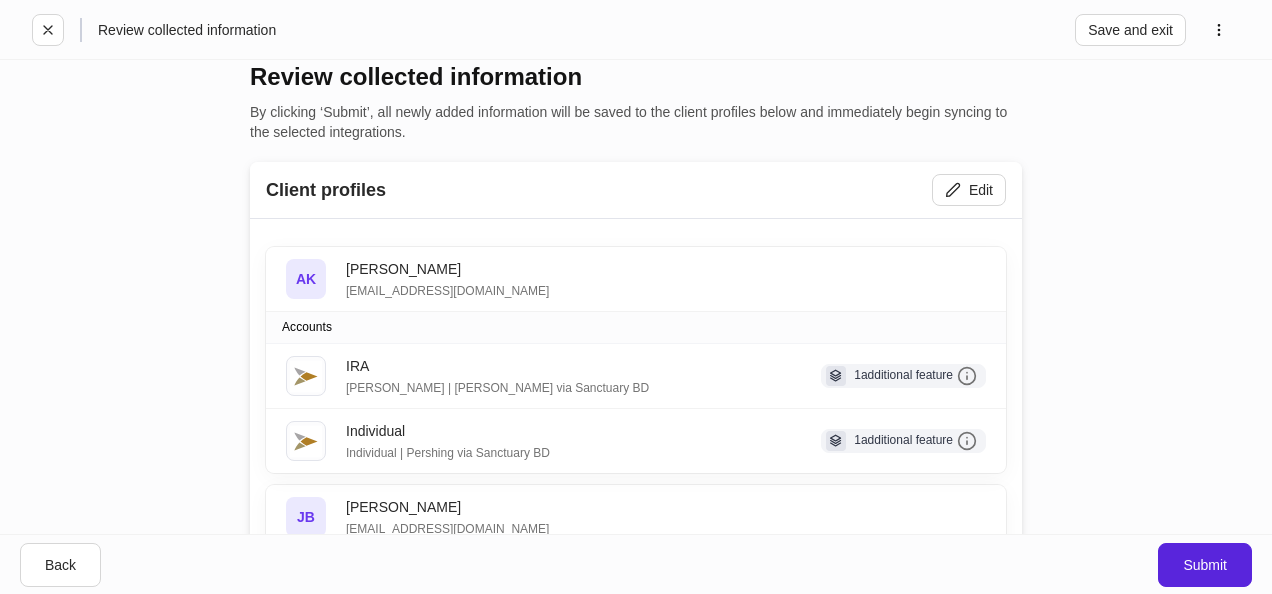 scroll, scrollTop: 0, scrollLeft: 0, axis: both 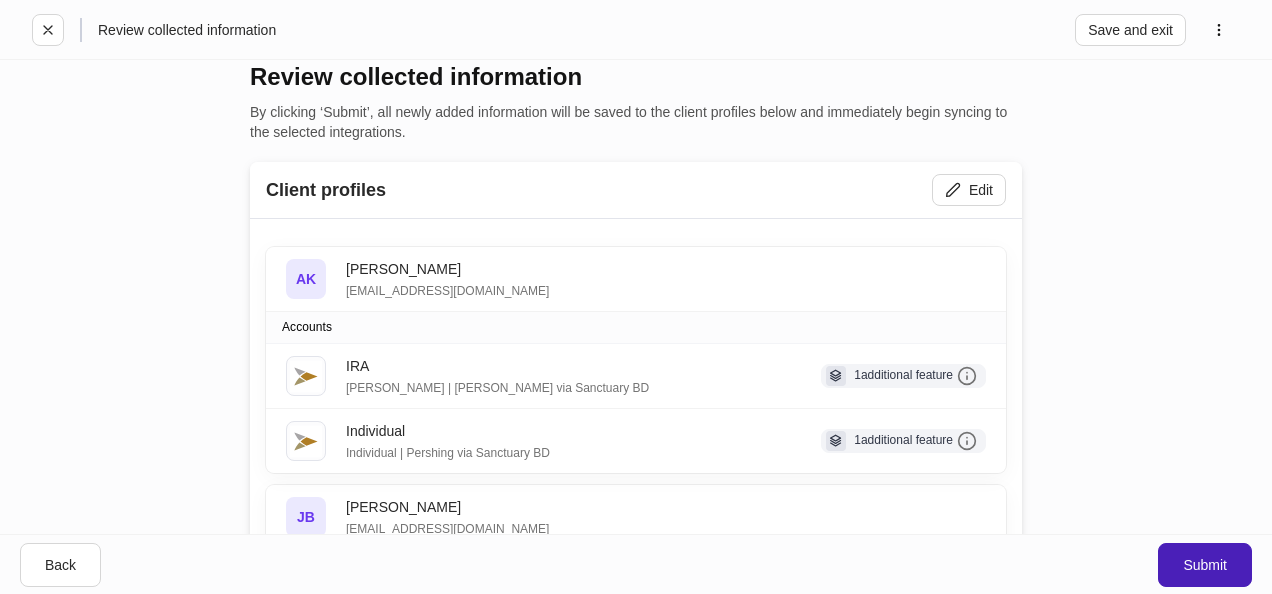 click on "Submit" at bounding box center [1205, 565] 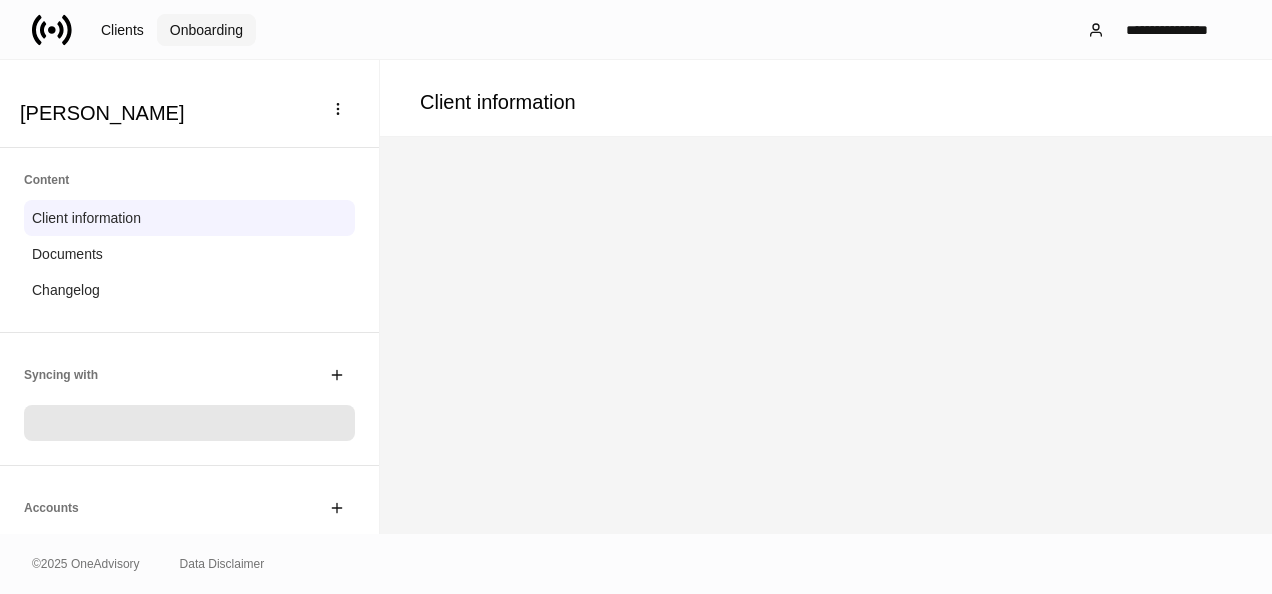 click on "Onboarding" at bounding box center [206, 30] 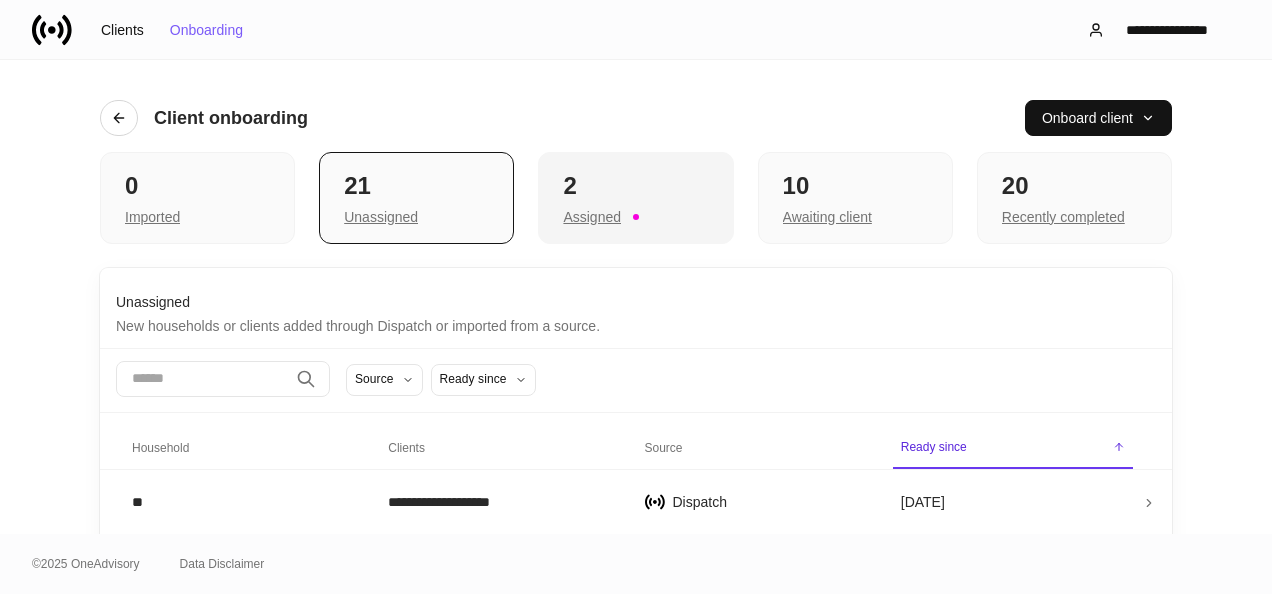 click on "Assigned" at bounding box center (635, 215) 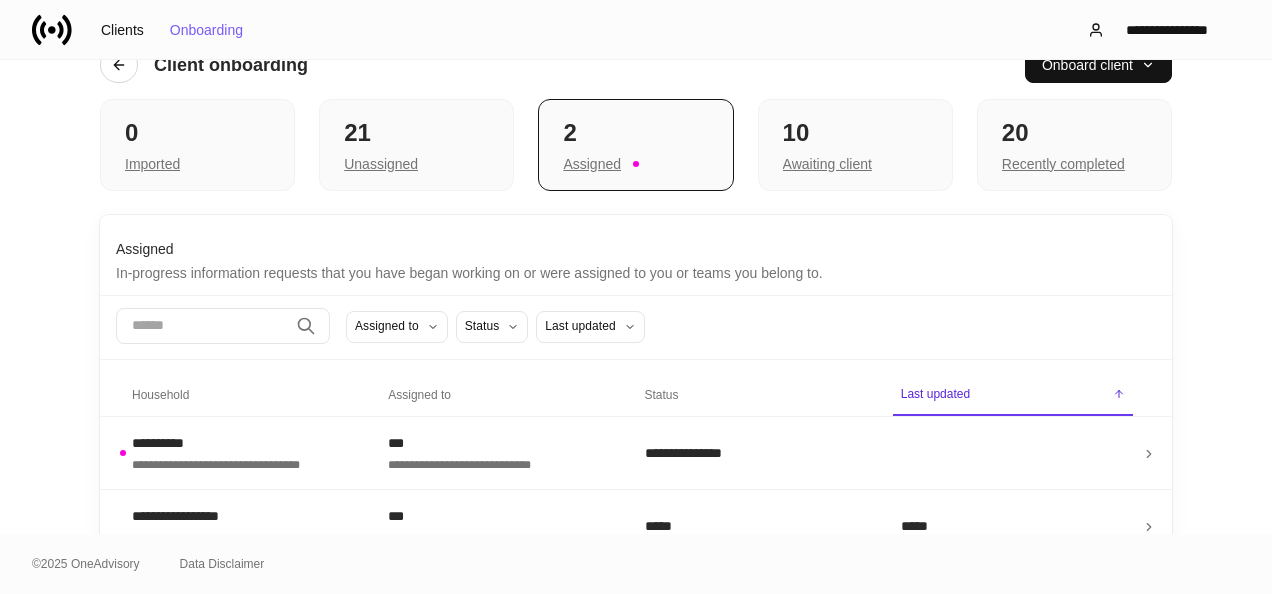 scroll, scrollTop: 78, scrollLeft: 0, axis: vertical 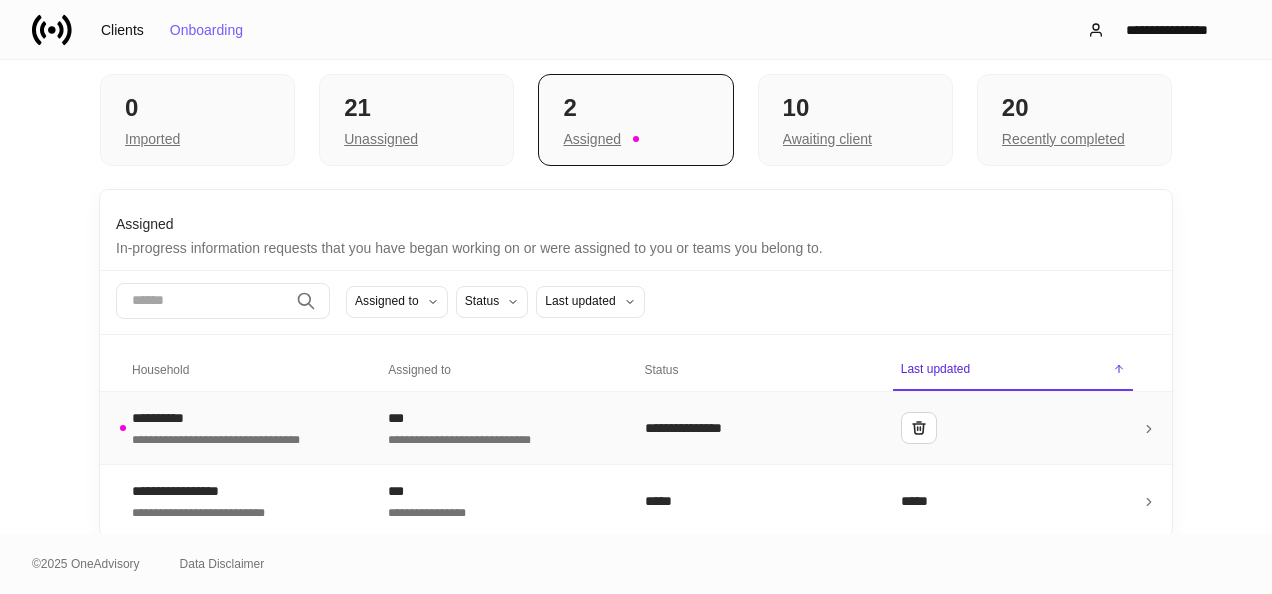 click on "**********" at bounding box center [500, 438] 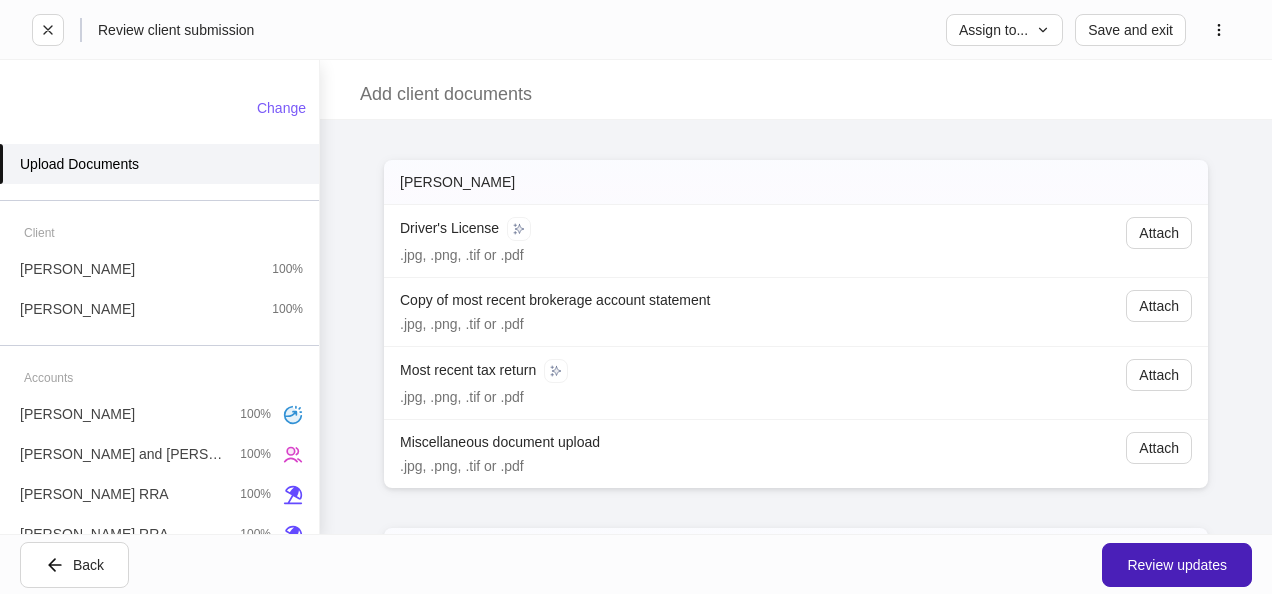 click on "Review updates" at bounding box center [1177, 565] 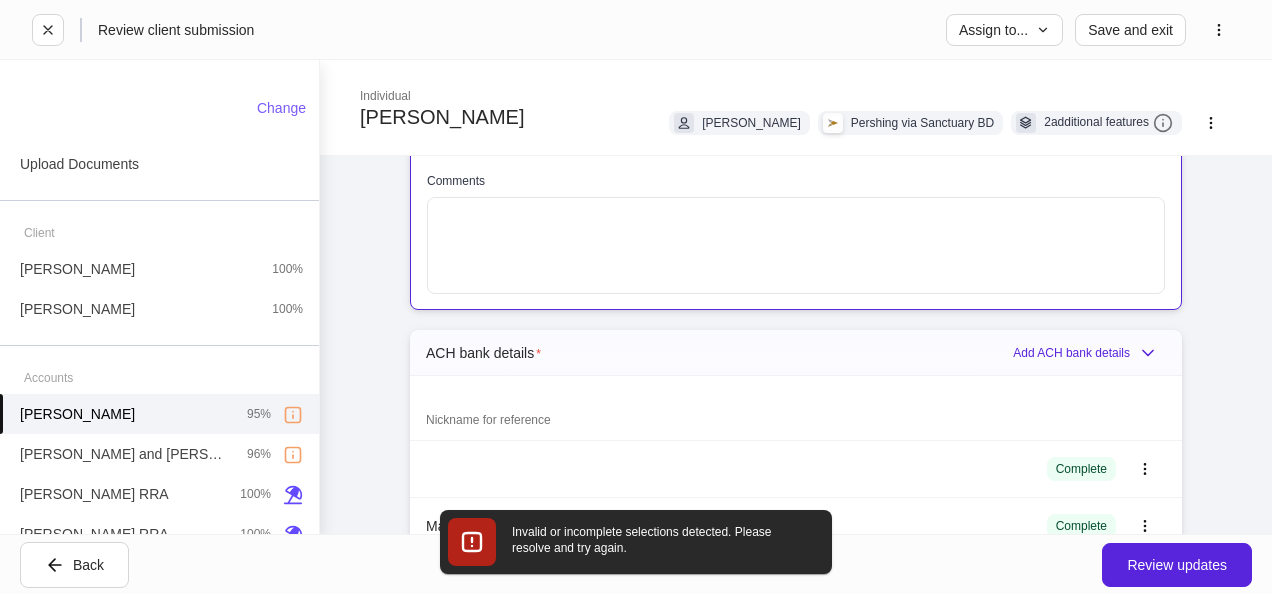 scroll, scrollTop: 2330, scrollLeft: 0, axis: vertical 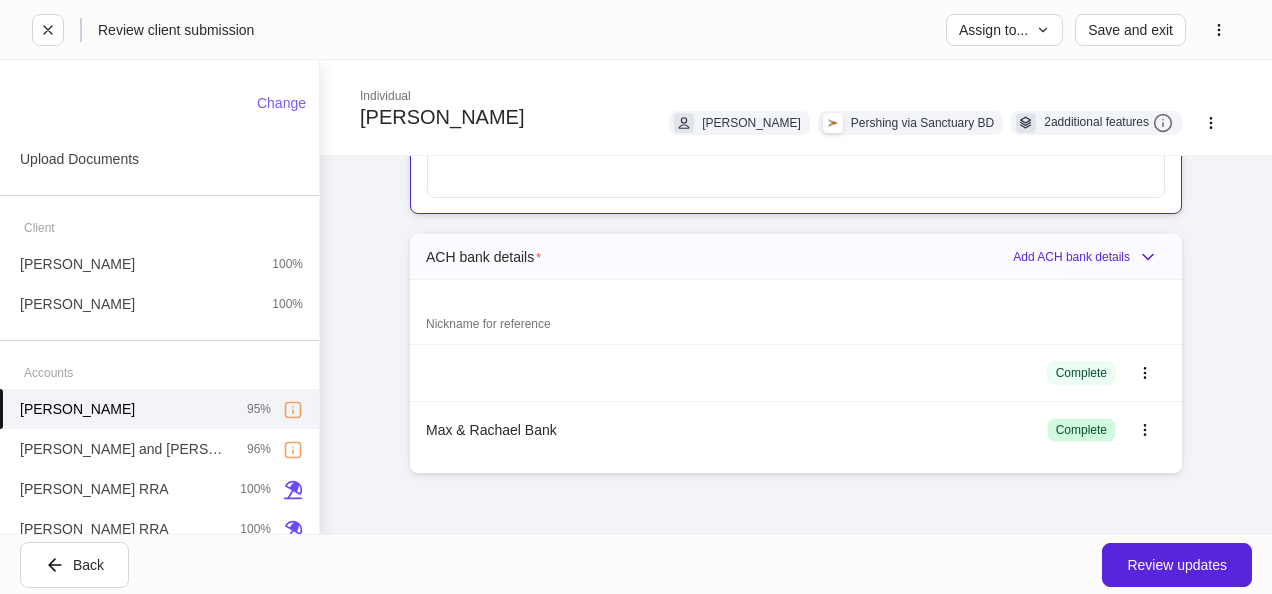 click on "Complete" at bounding box center [1081, 430] 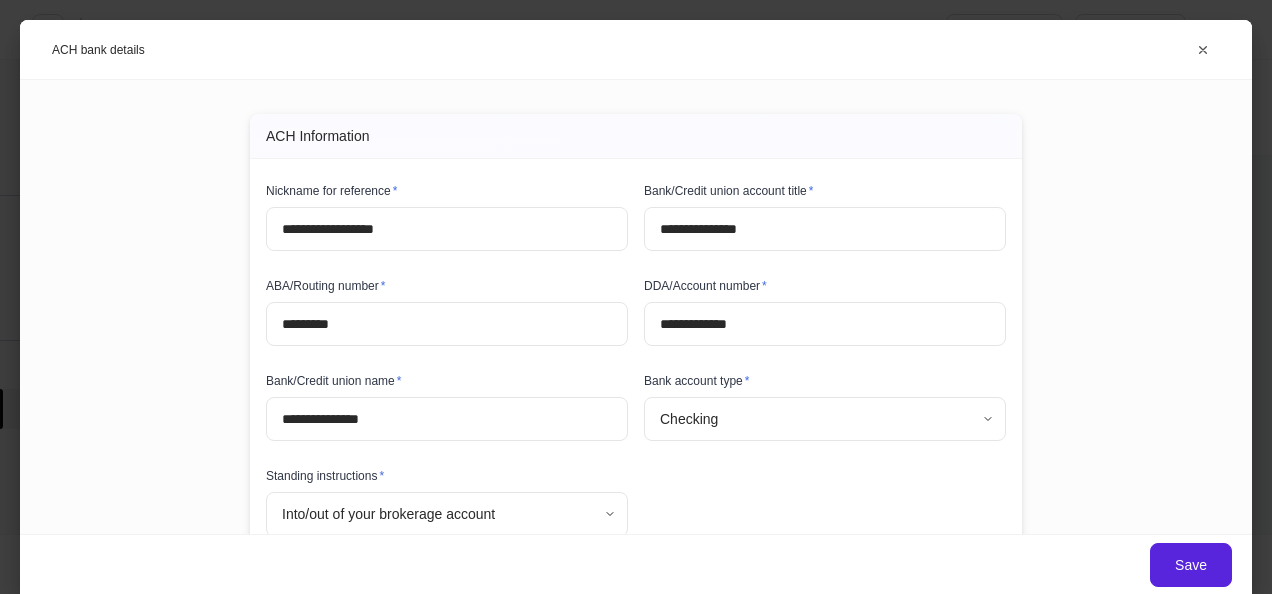 scroll, scrollTop: 0, scrollLeft: 0, axis: both 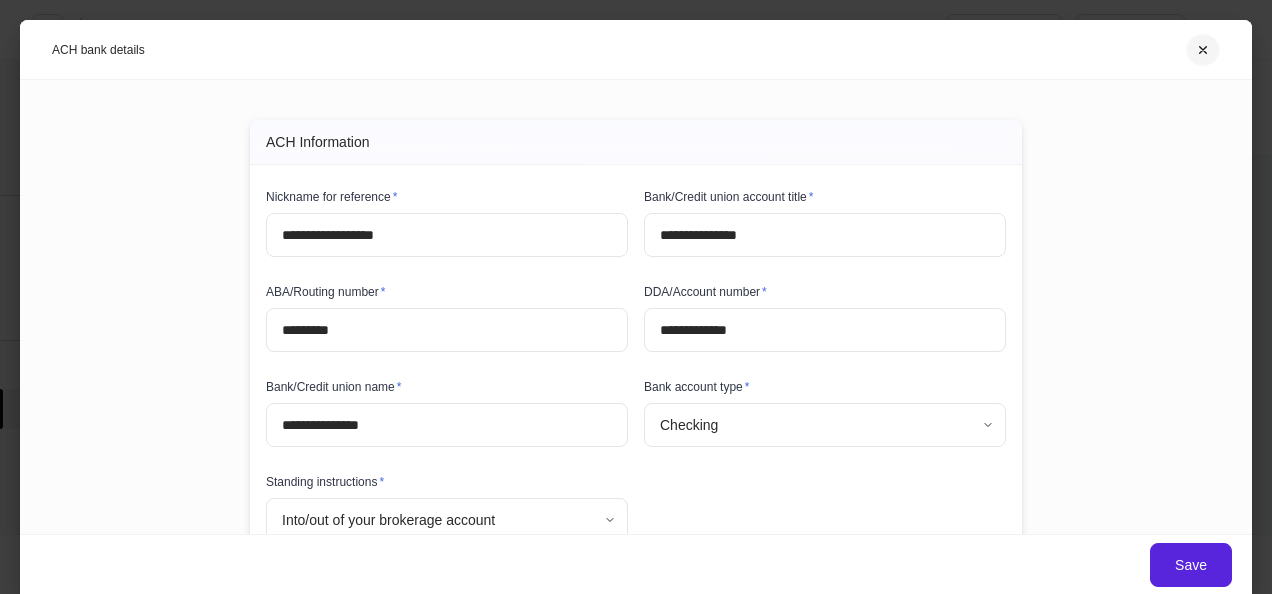 click at bounding box center [1203, 50] 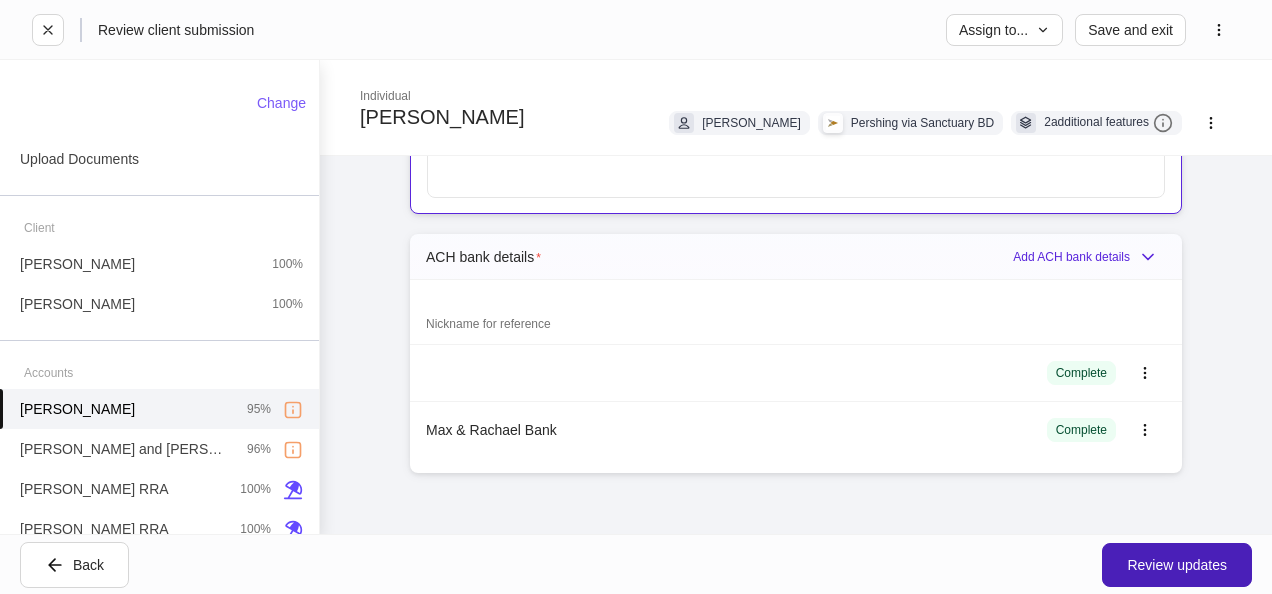 click on "Review updates" at bounding box center [1177, 565] 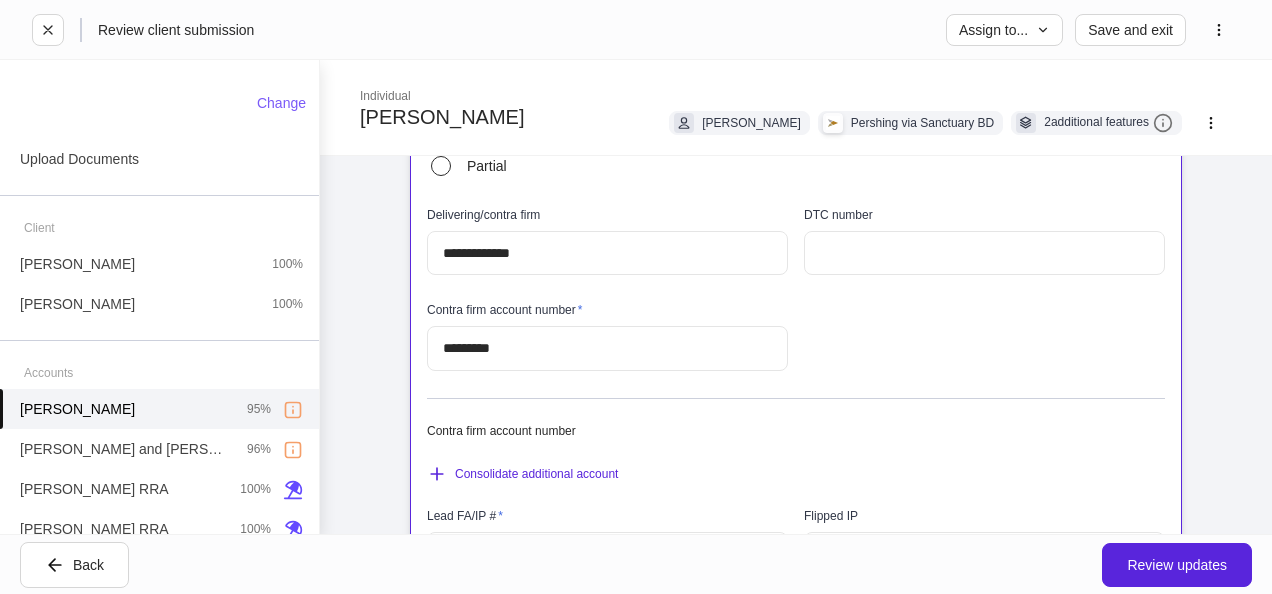 scroll, scrollTop: 530, scrollLeft: 0, axis: vertical 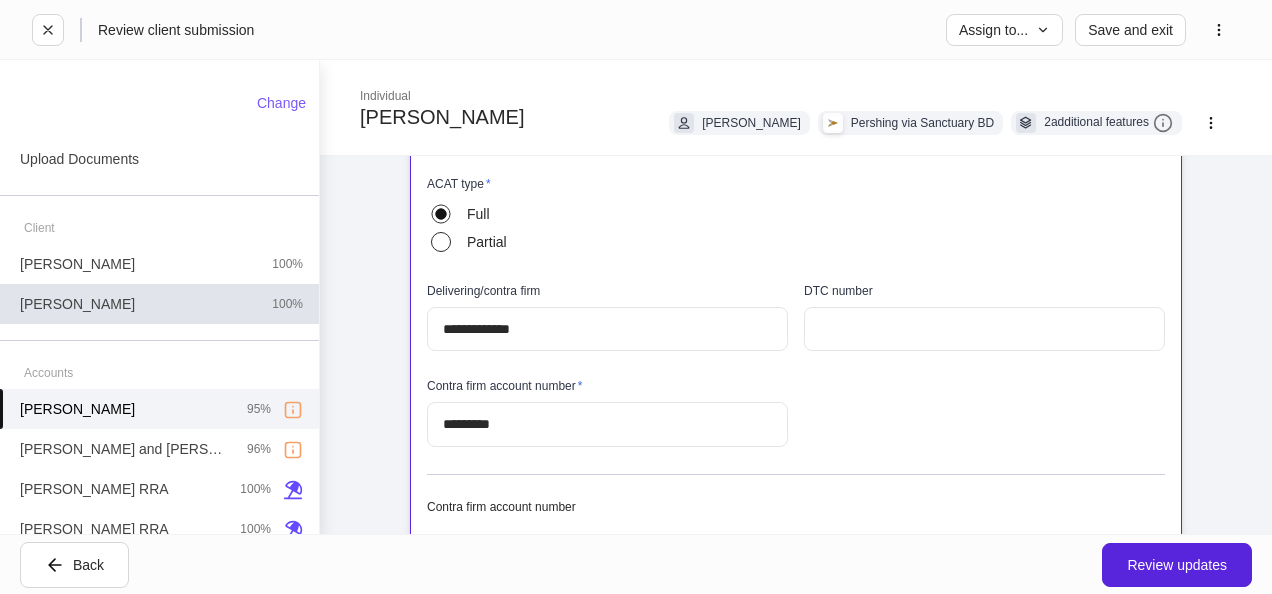 click on "[PERSON_NAME]" at bounding box center [77, 304] 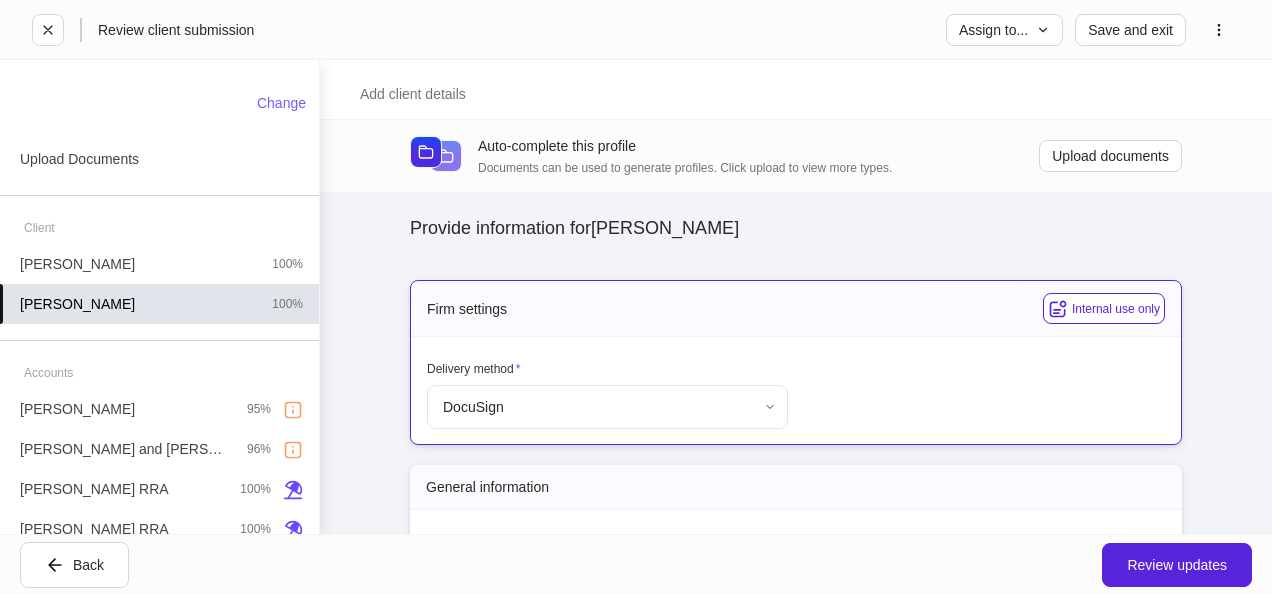 type on "**********" 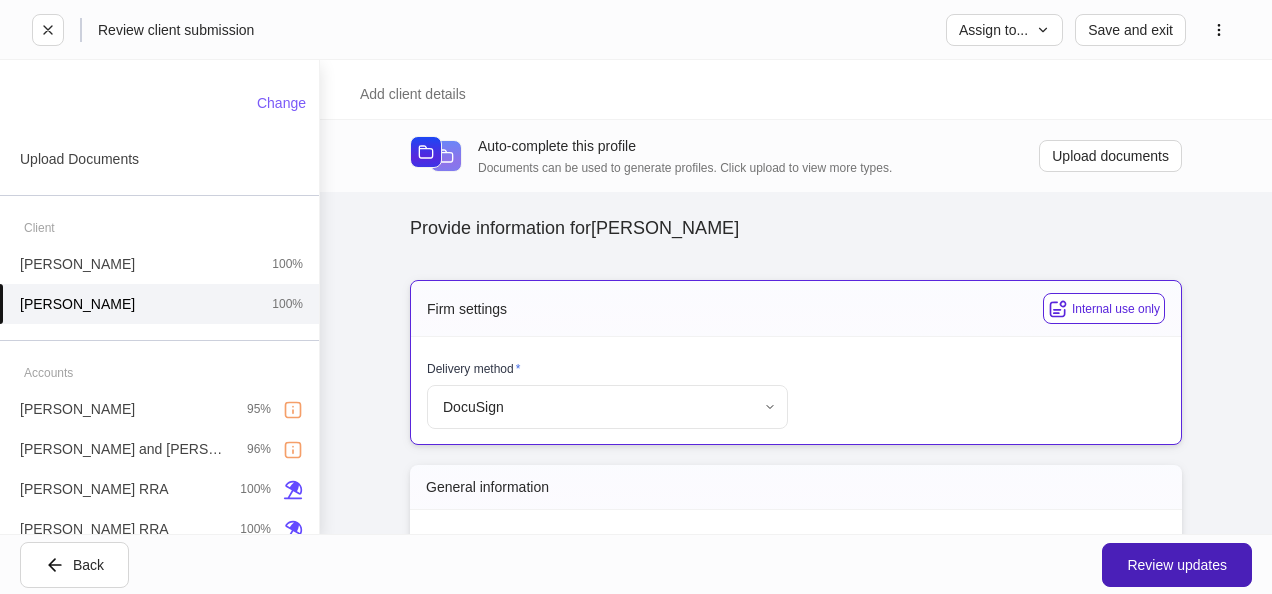 click on "Review updates" at bounding box center (1177, 565) 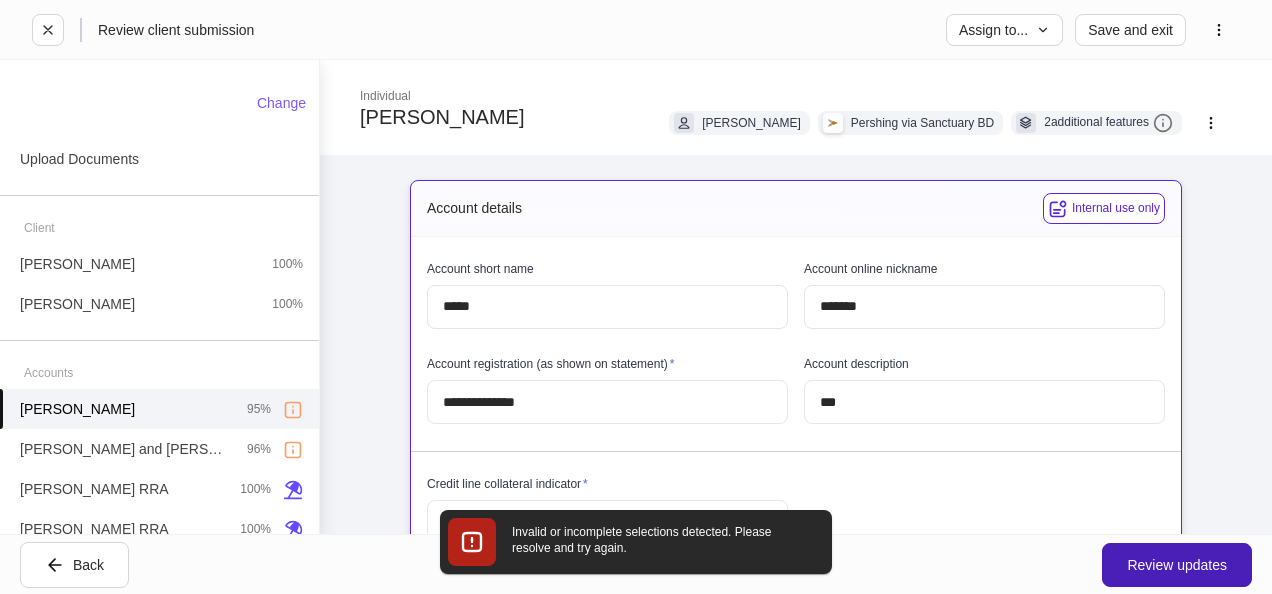 type on "**********" 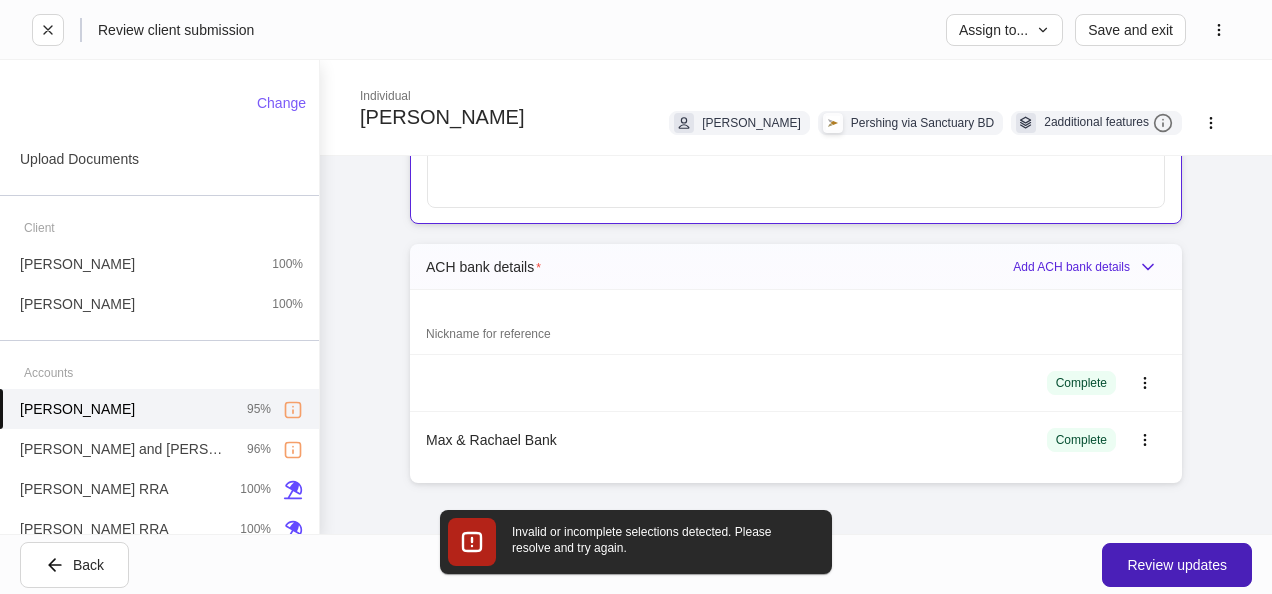 scroll, scrollTop: 2330, scrollLeft: 0, axis: vertical 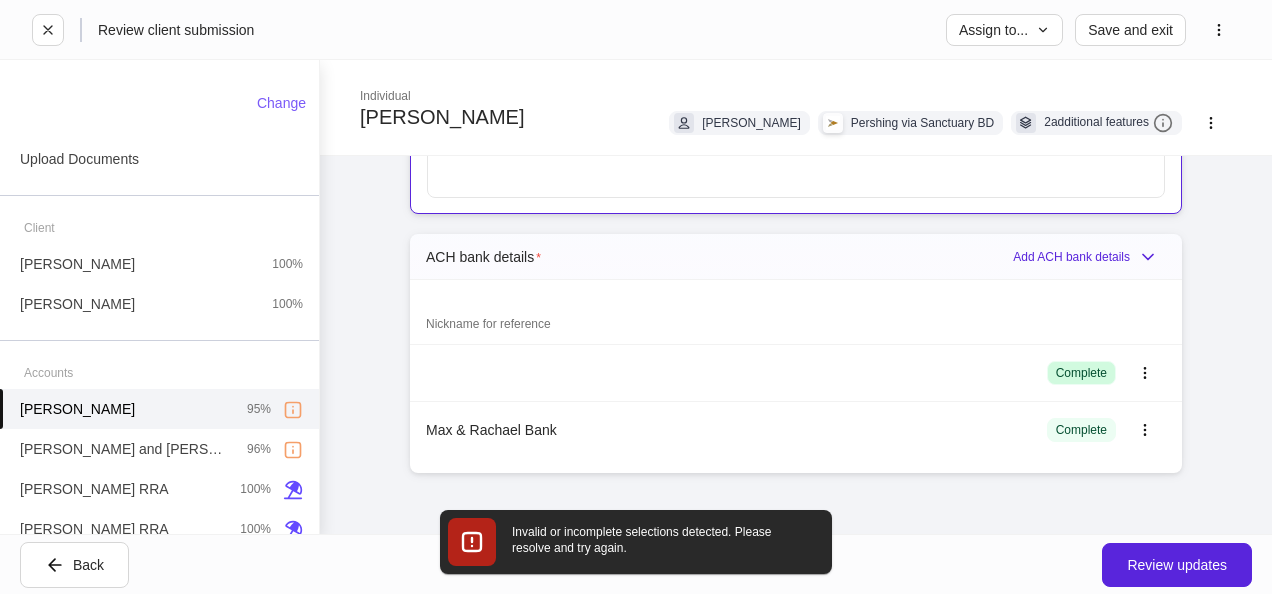 click on "Complete" at bounding box center (1081, 373) 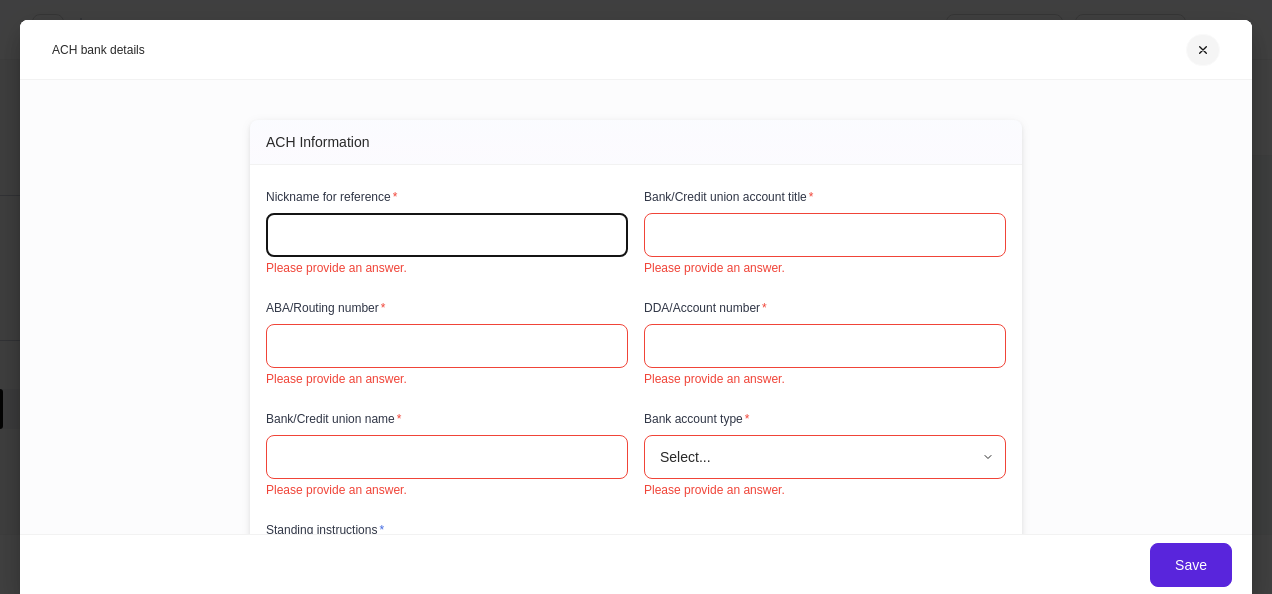 click 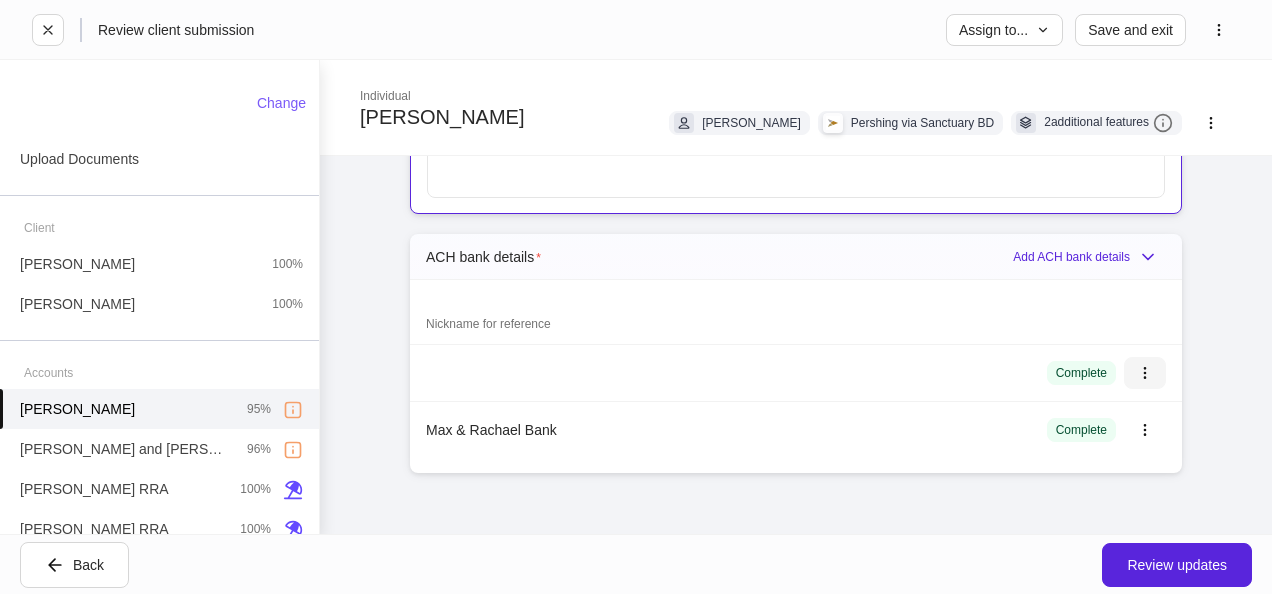 click 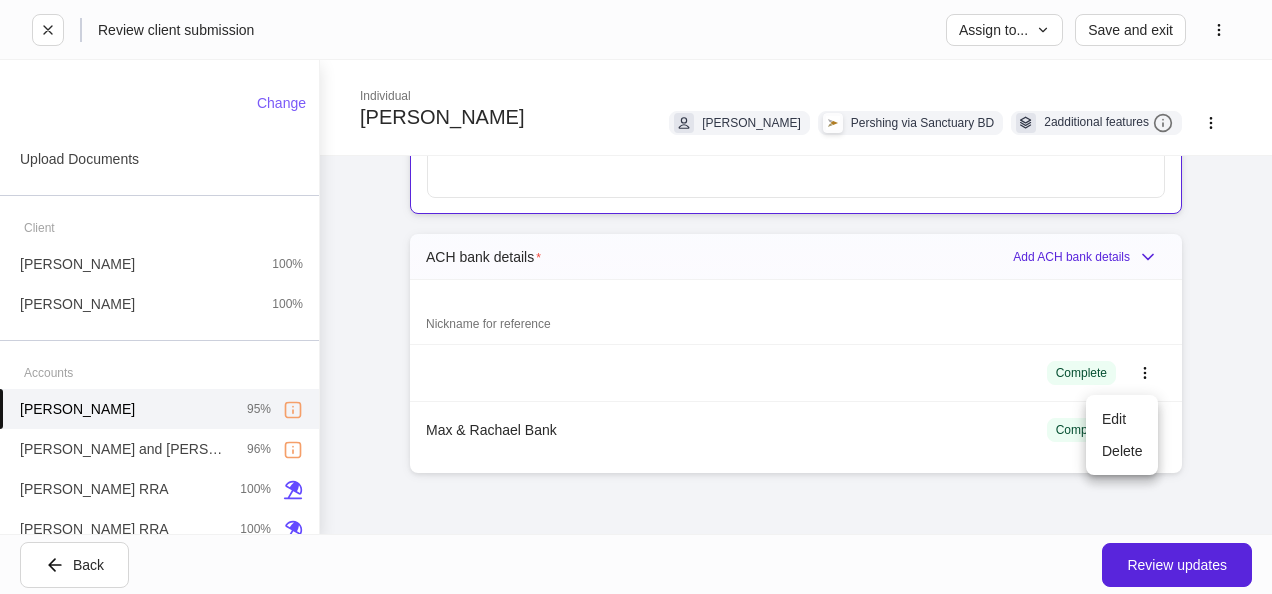 click on "Delete" at bounding box center [1122, 451] 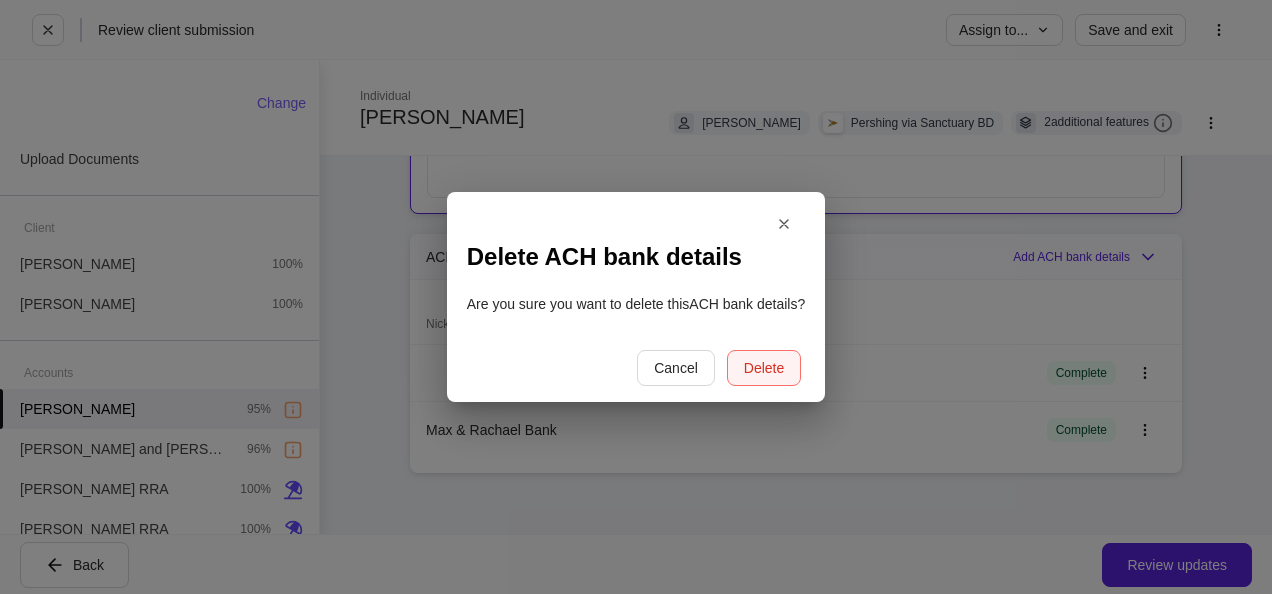 click on "Delete" at bounding box center [764, 368] 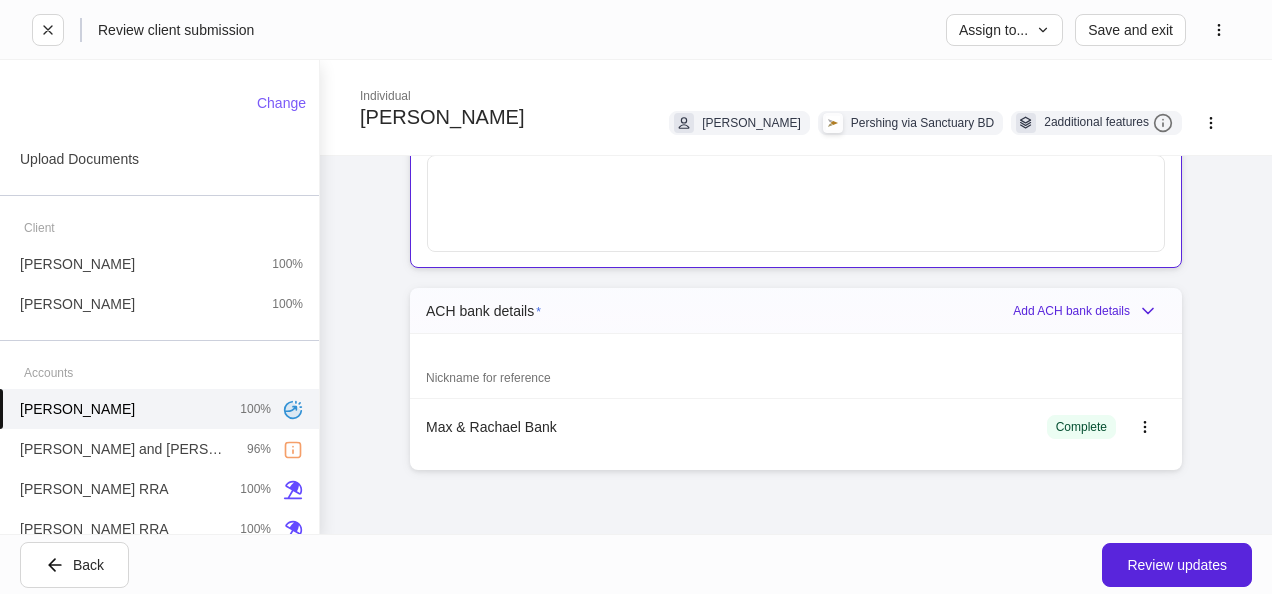 scroll, scrollTop: 2273, scrollLeft: 0, axis: vertical 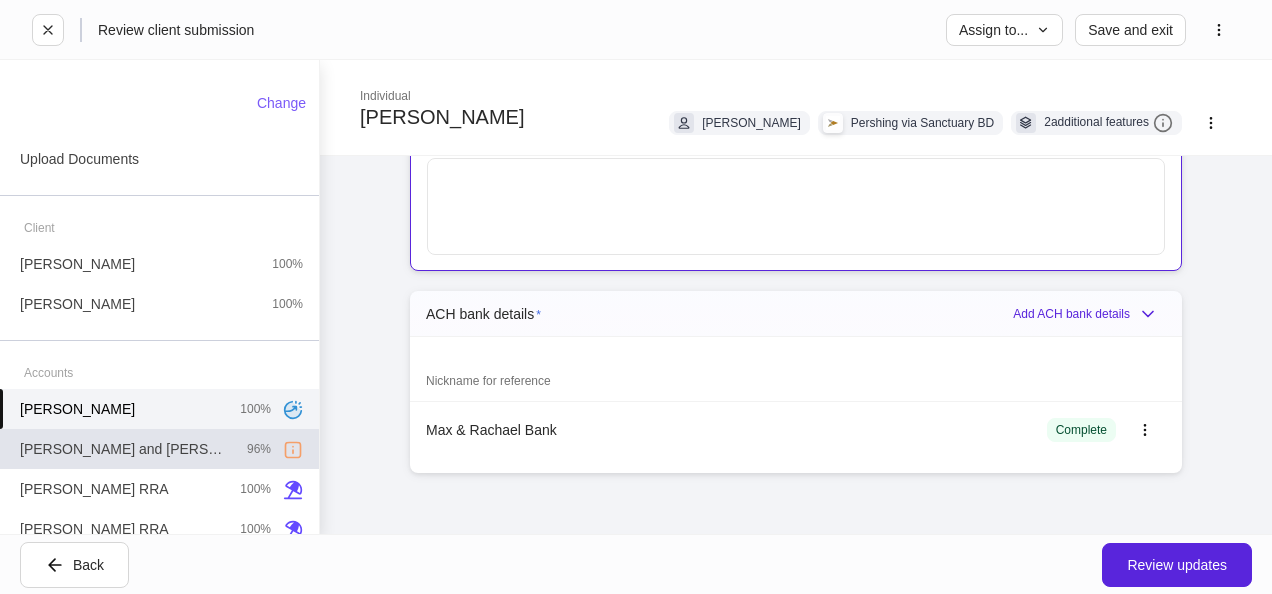 click on "[PERSON_NAME] and [PERSON_NAME] JTWROS" at bounding box center (125, 449) 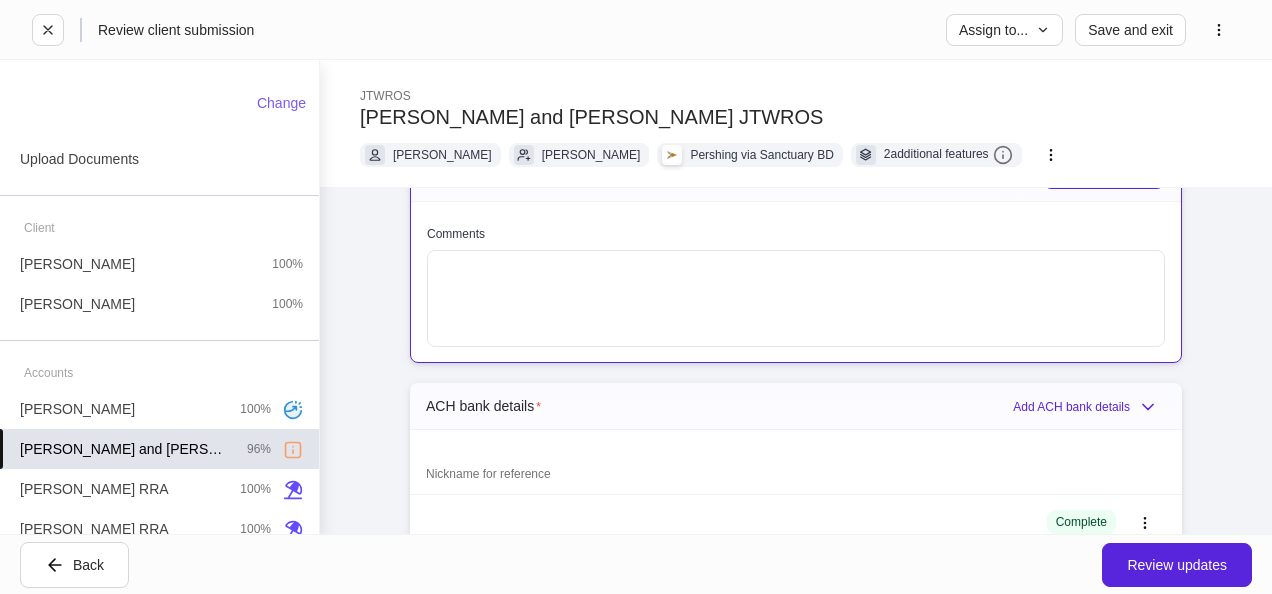 scroll, scrollTop: 3218, scrollLeft: 0, axis: vertical 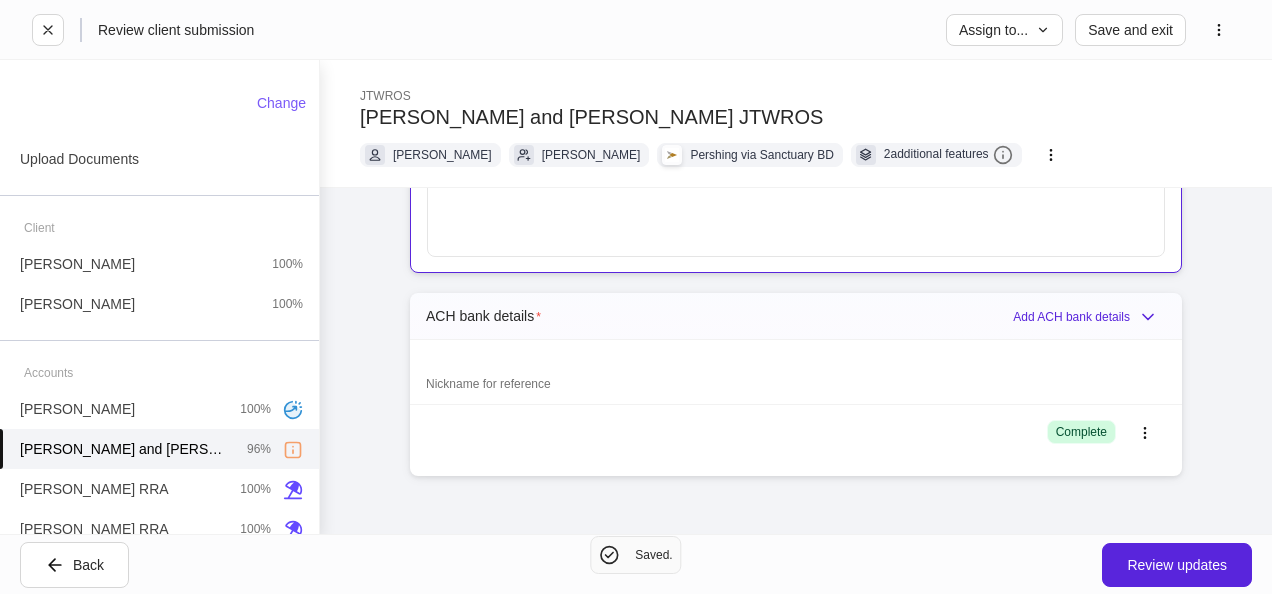 click on "Complete" at bounding box center [1081, 432] 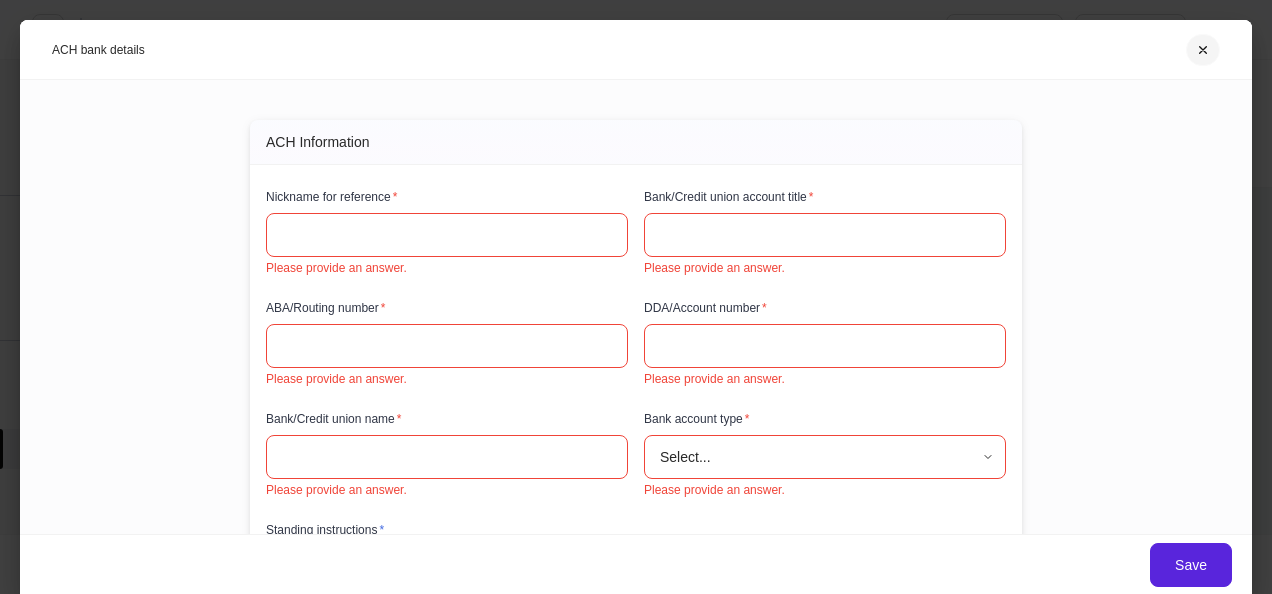 click 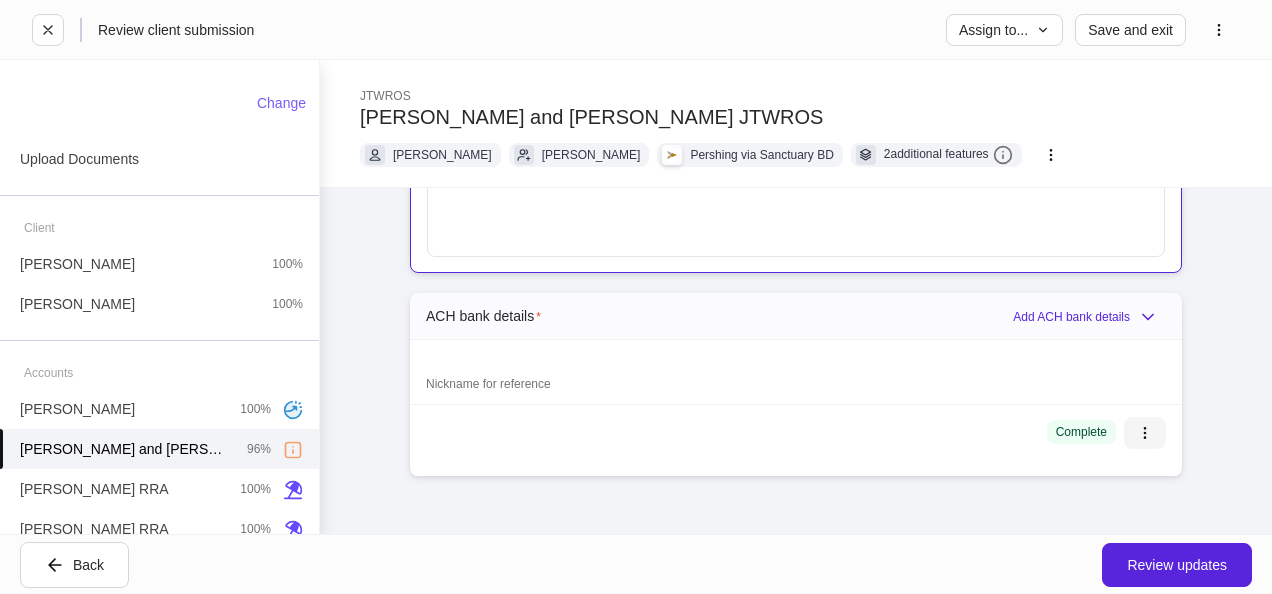 click 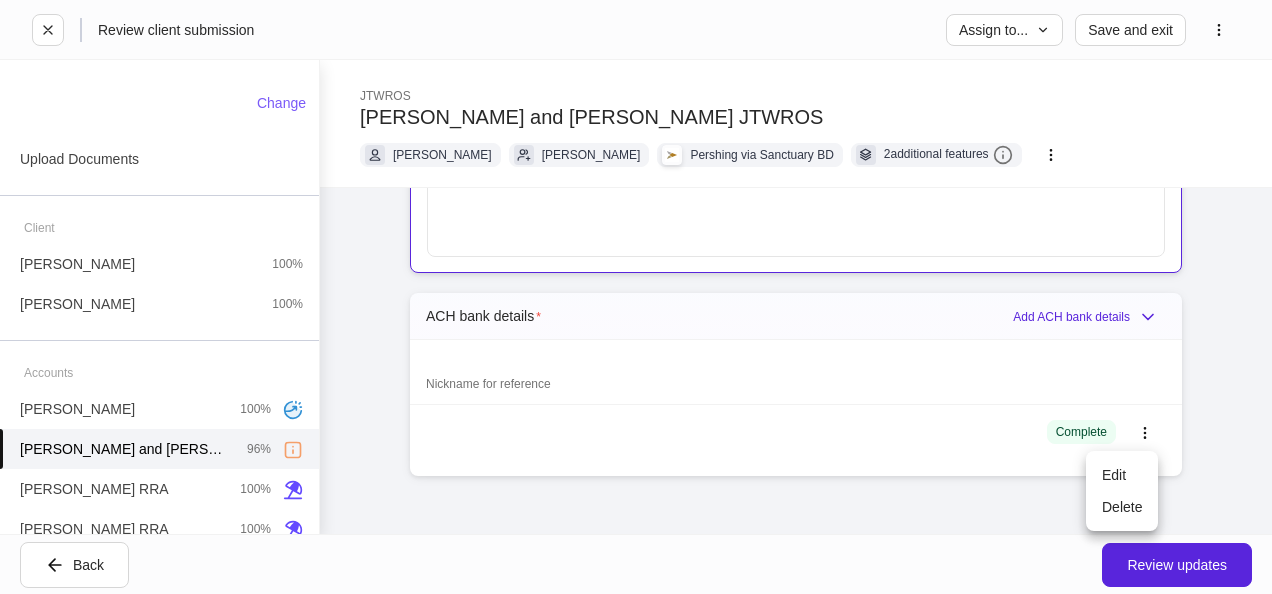 click on "Delete" at bounding box center (1122, 507) 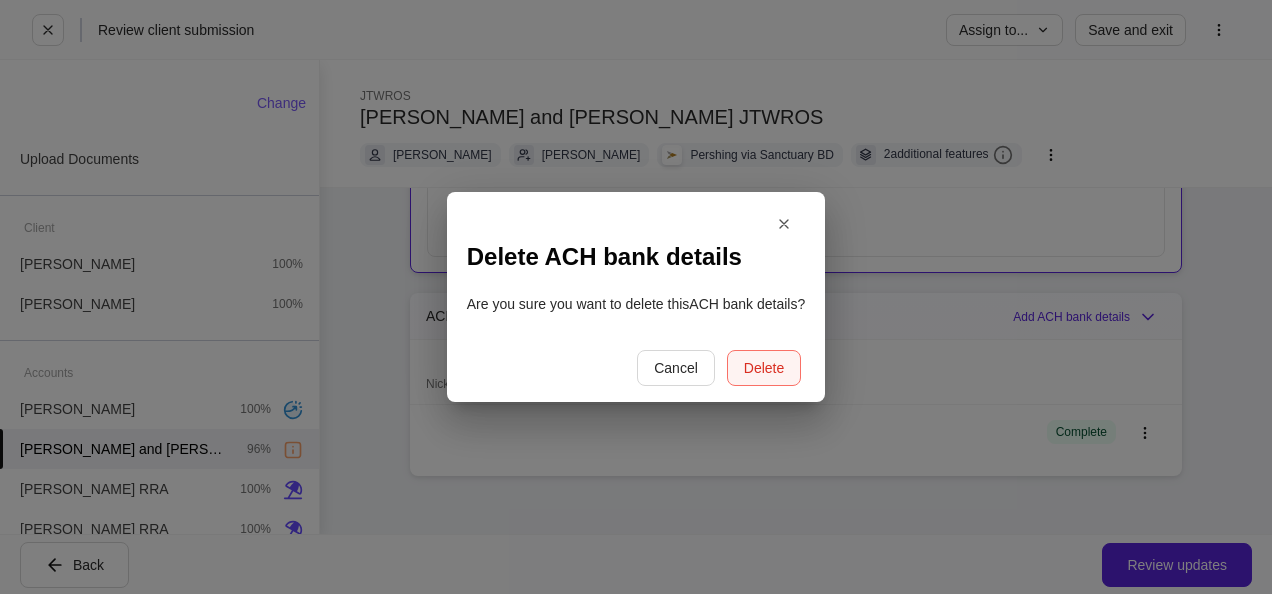 click on "Delete" at bounding box center (764, 368) 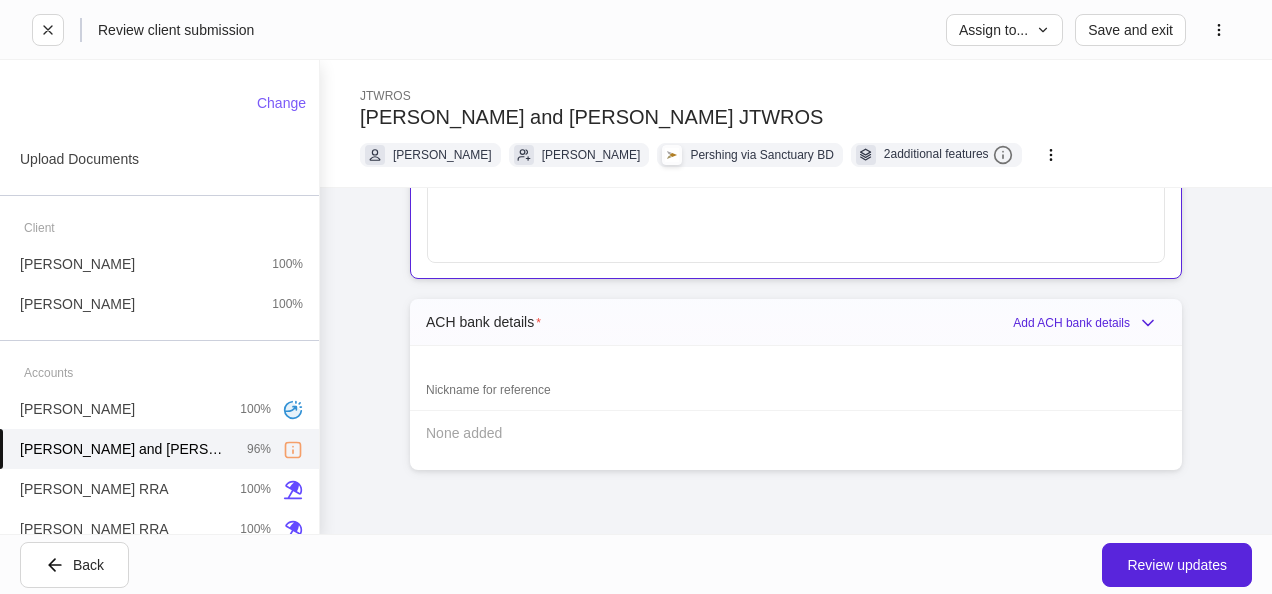scroll, scrollTop: 3206, scrollLeft: 0, axis: vertical 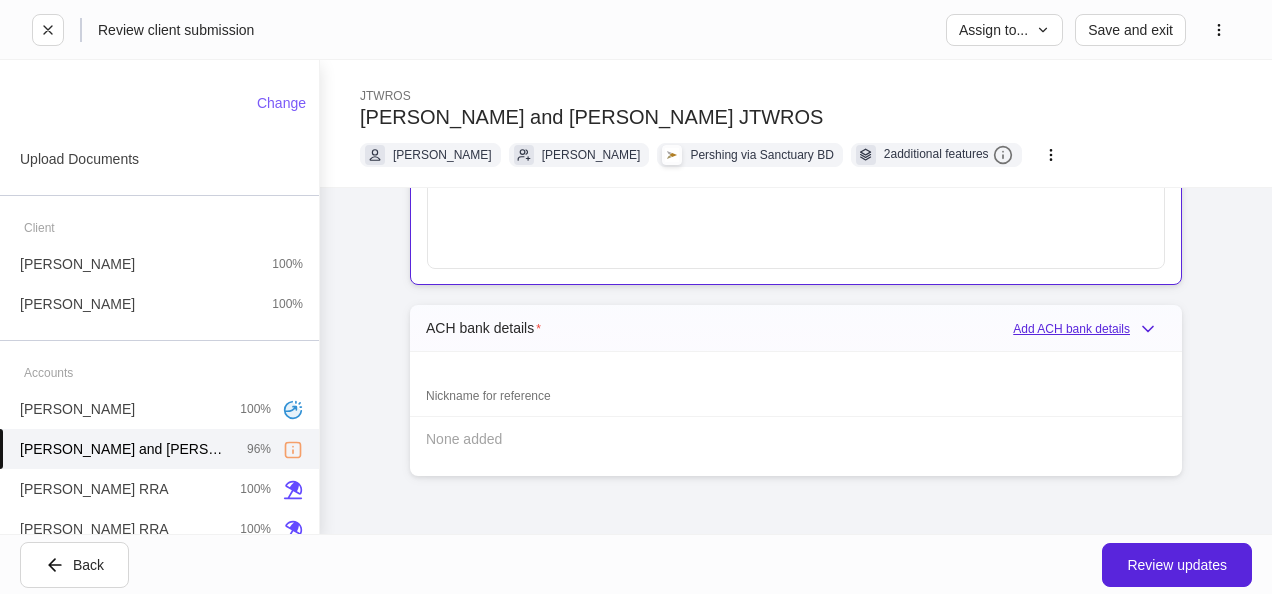 click on "Add ACH bank details" at bounding box center [1089, 329] 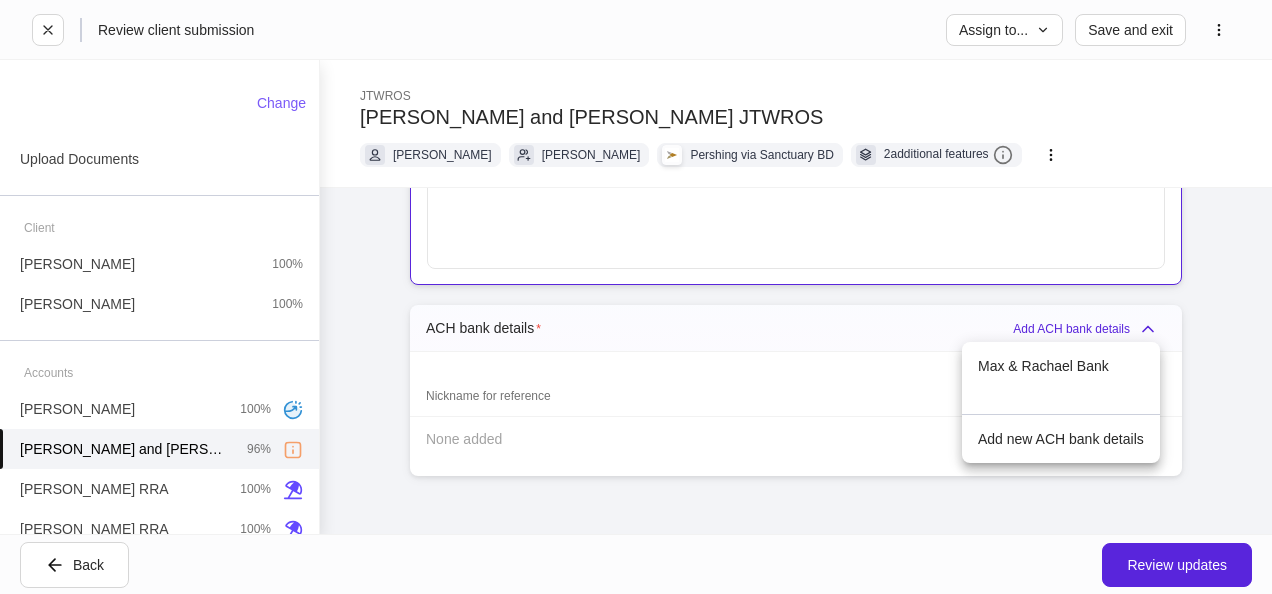 click on "Max & Rachael Bank" at bounding box center [1061, 366] 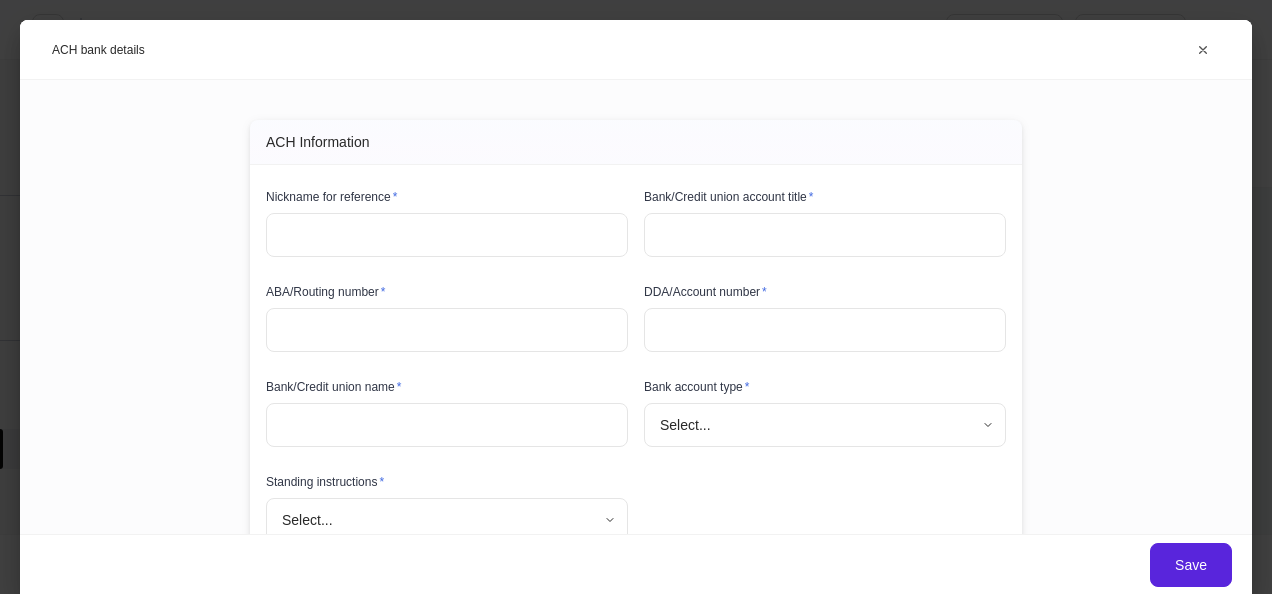 type on "**********" 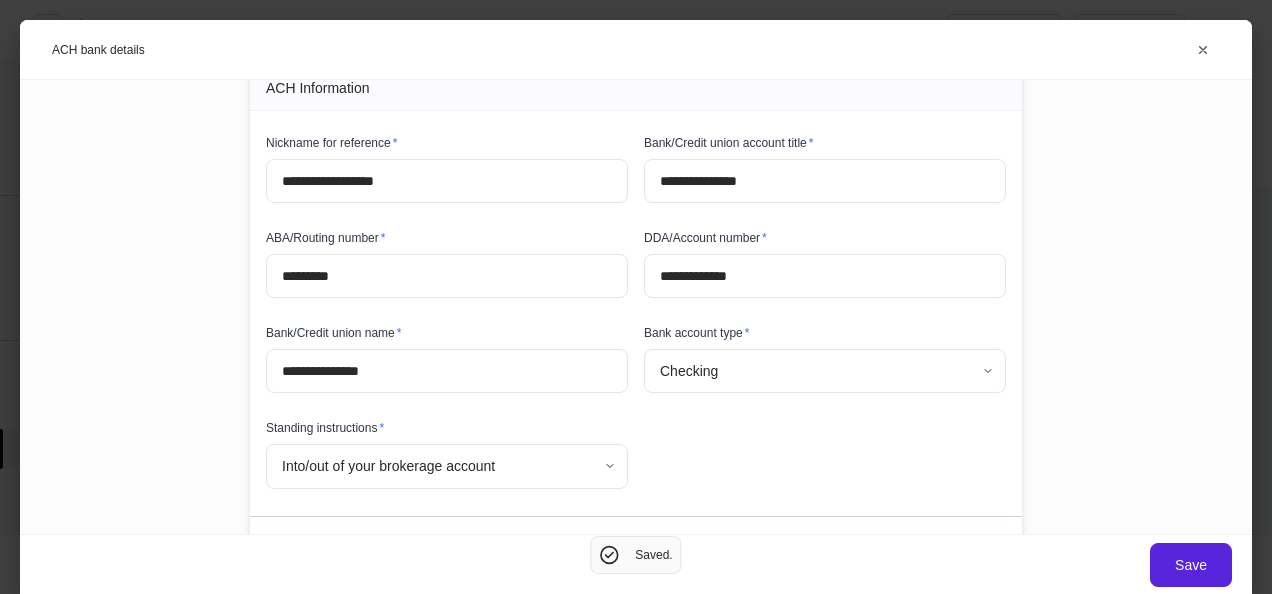 scroll, scrollTop: 40, scrollLeft: 0, axis: vertical 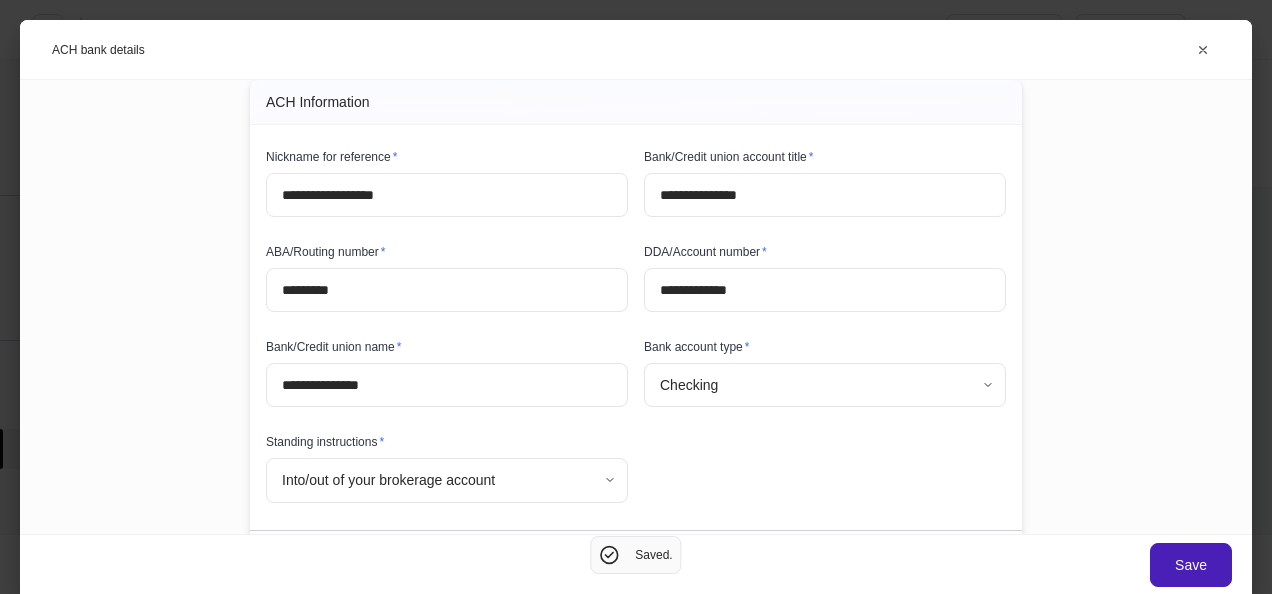 click on "Save" at bounding box center [1191, 565] 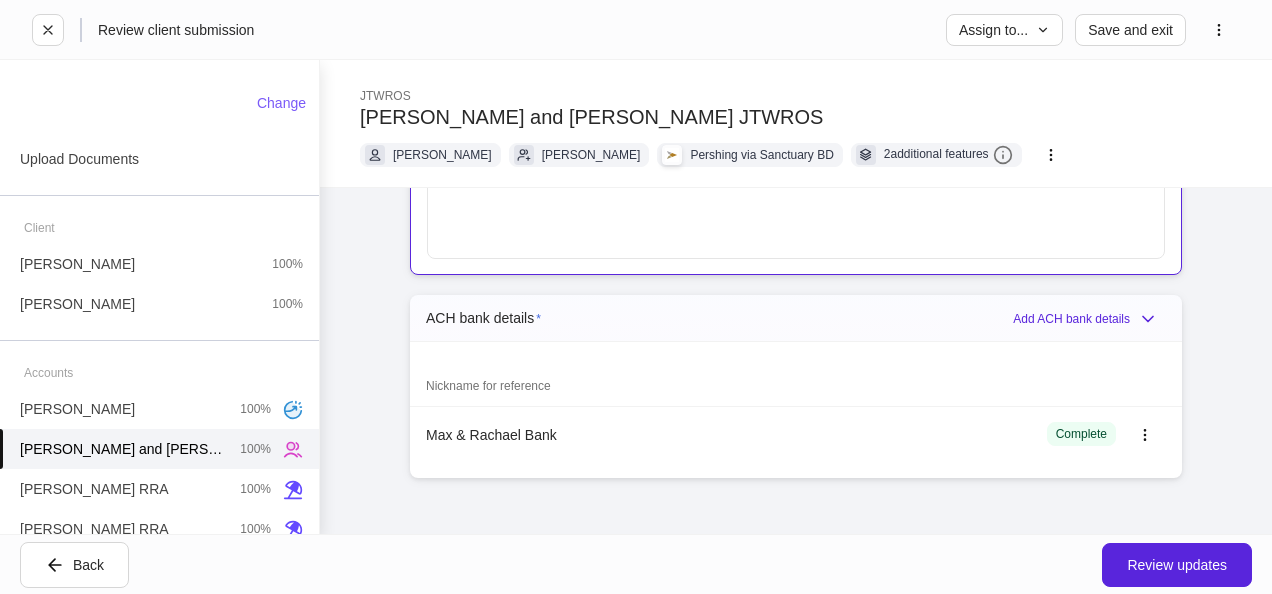 scroll, scrollTop: 3218, scrollLeft: 0, axis: vertical 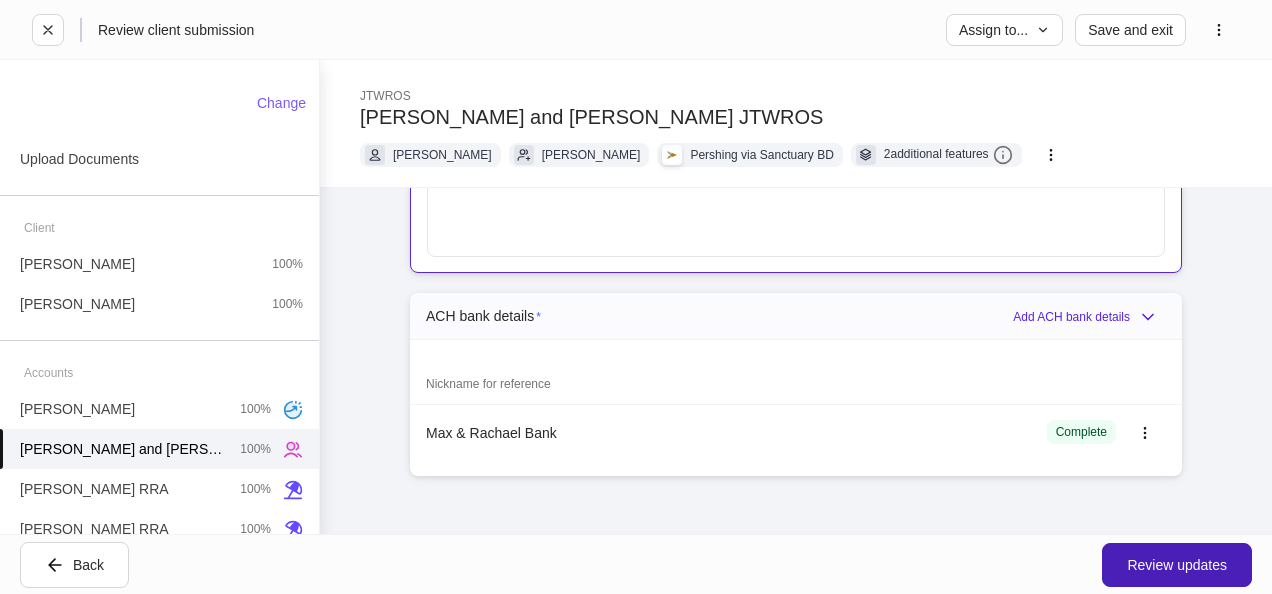 click on "Review updates" at bounding box center [1177, 565] 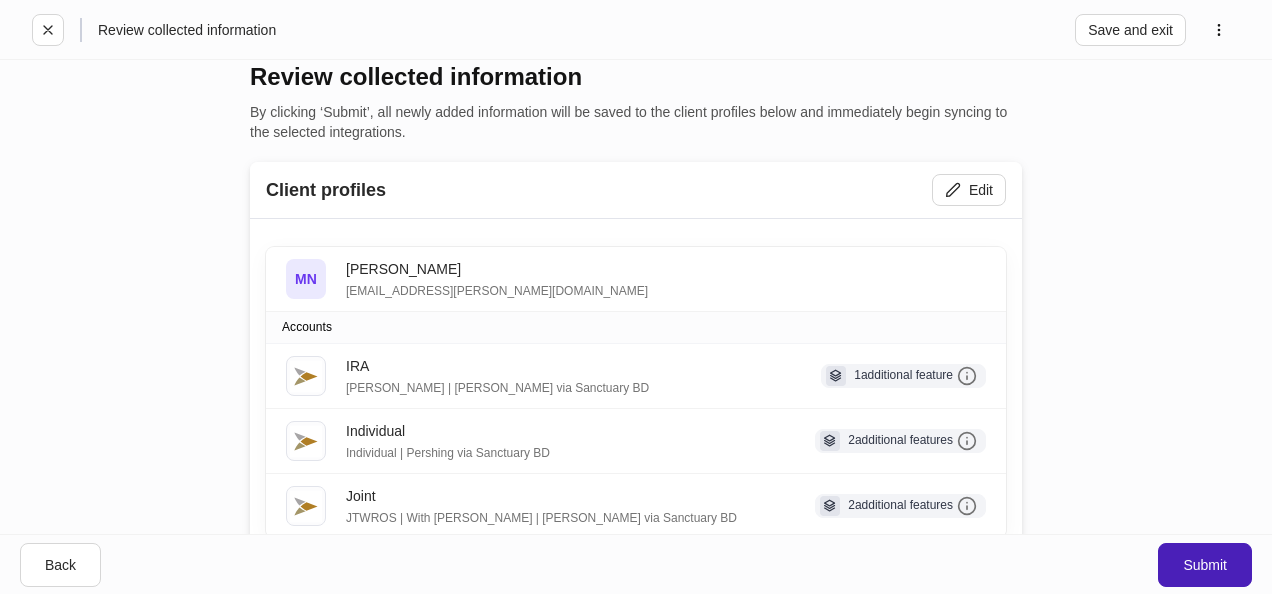 click on "Submit" at bounding box center [1205, 565] 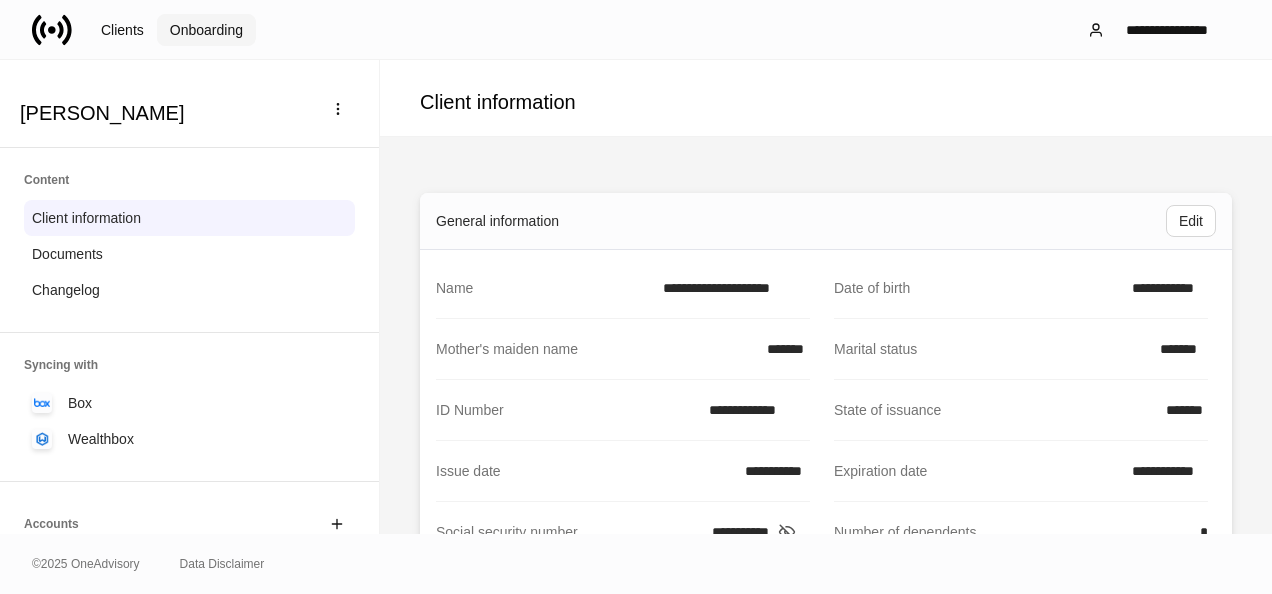click on "Onboarding" at bounding box center [206, 30] 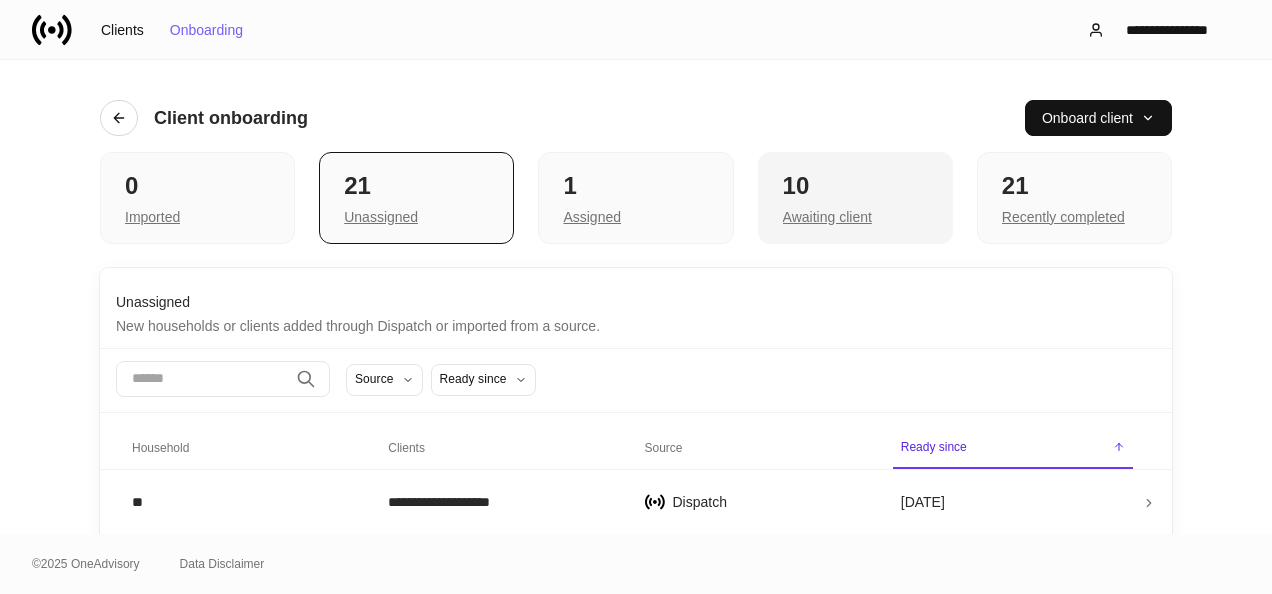 click on "10" at bounding box center (855, 186) 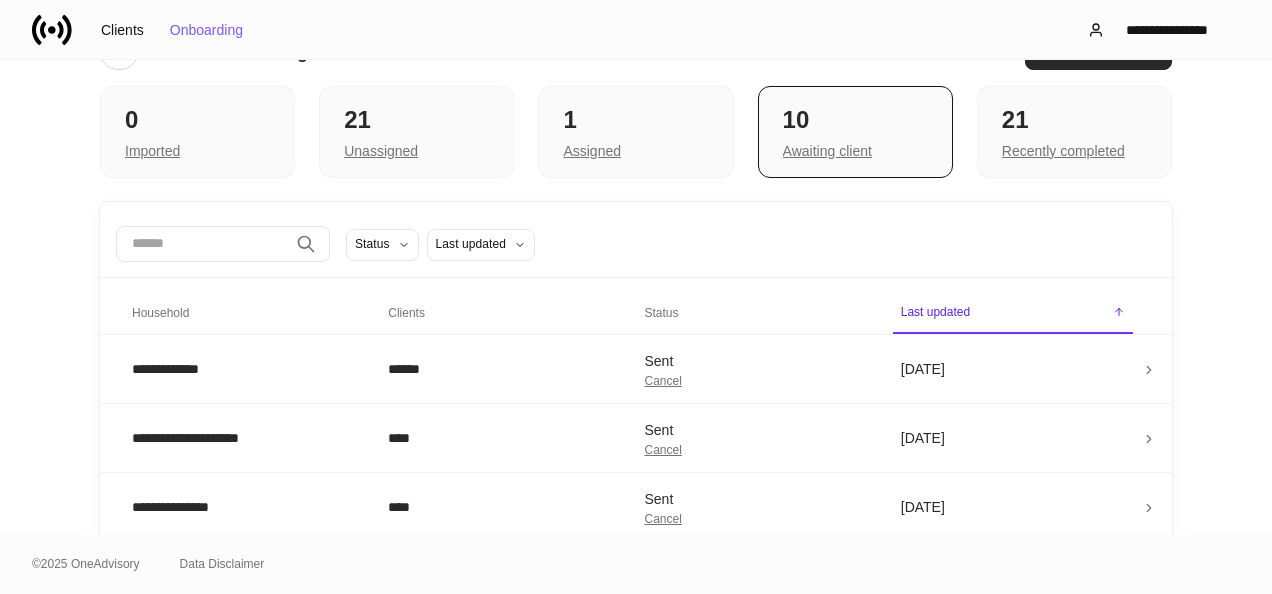 scroll, scrollTop: 0, scrollLeft: 0, axis: both 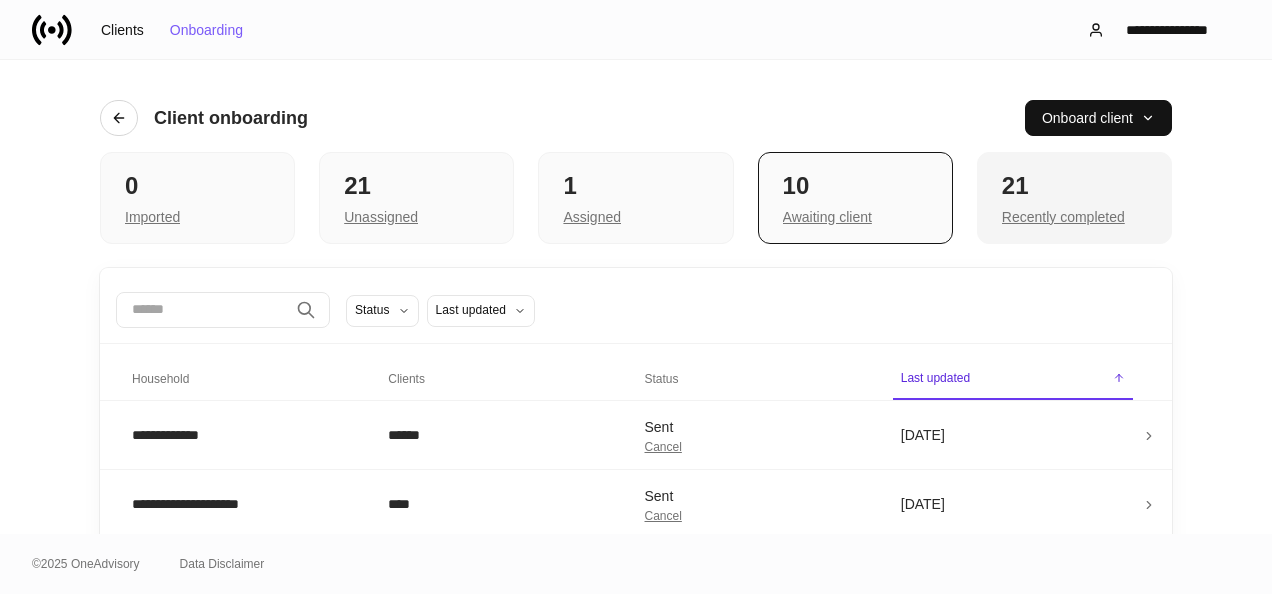 click on "21" at bounding box center [1074, 186] 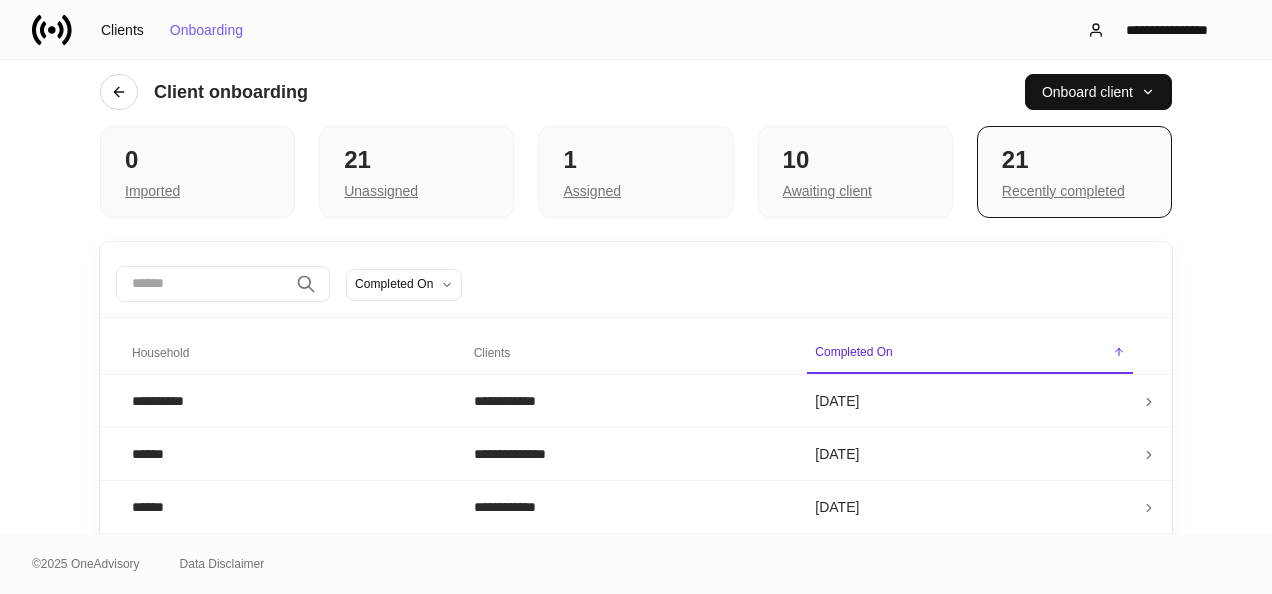 scroll, scrollTop: 0, scrollLeft: 0, axis: both 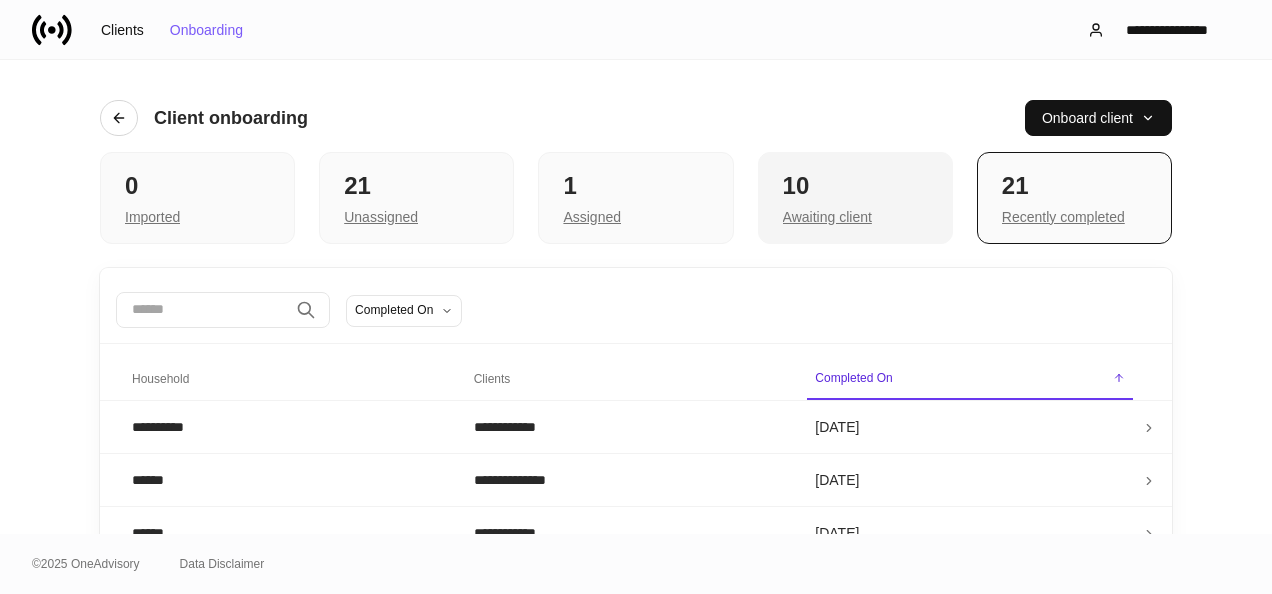 click on "10 Awaiting client" at bounding box center [855, 198] 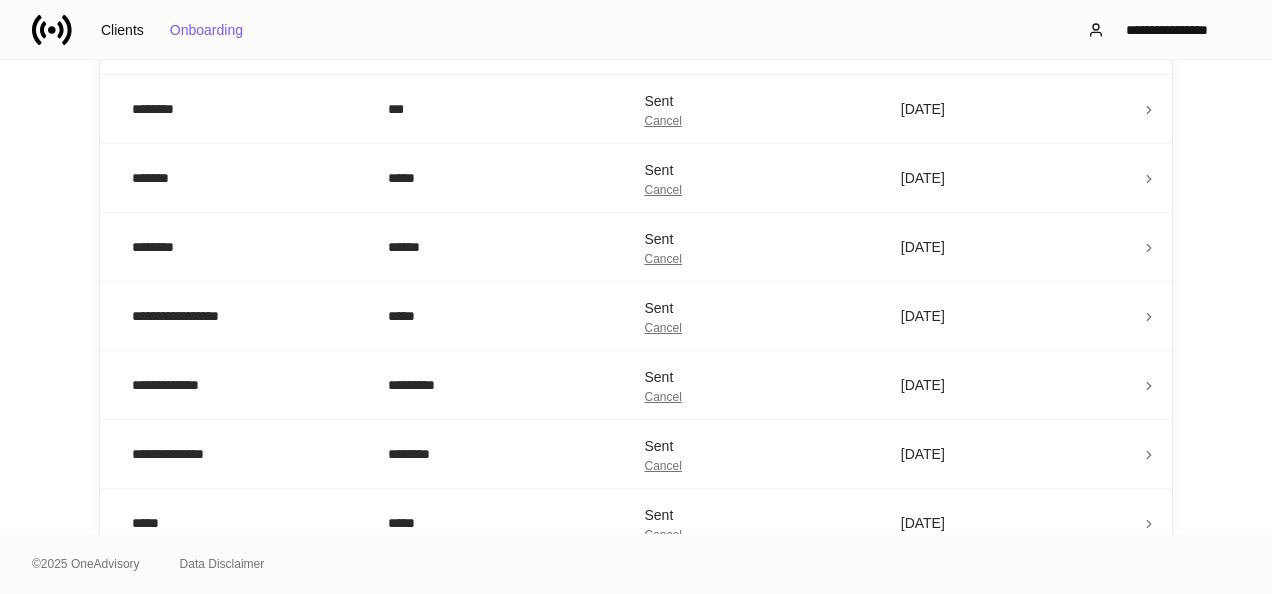scroll, scrollTop: 551, scrollLeft: 0, axis: vertical 